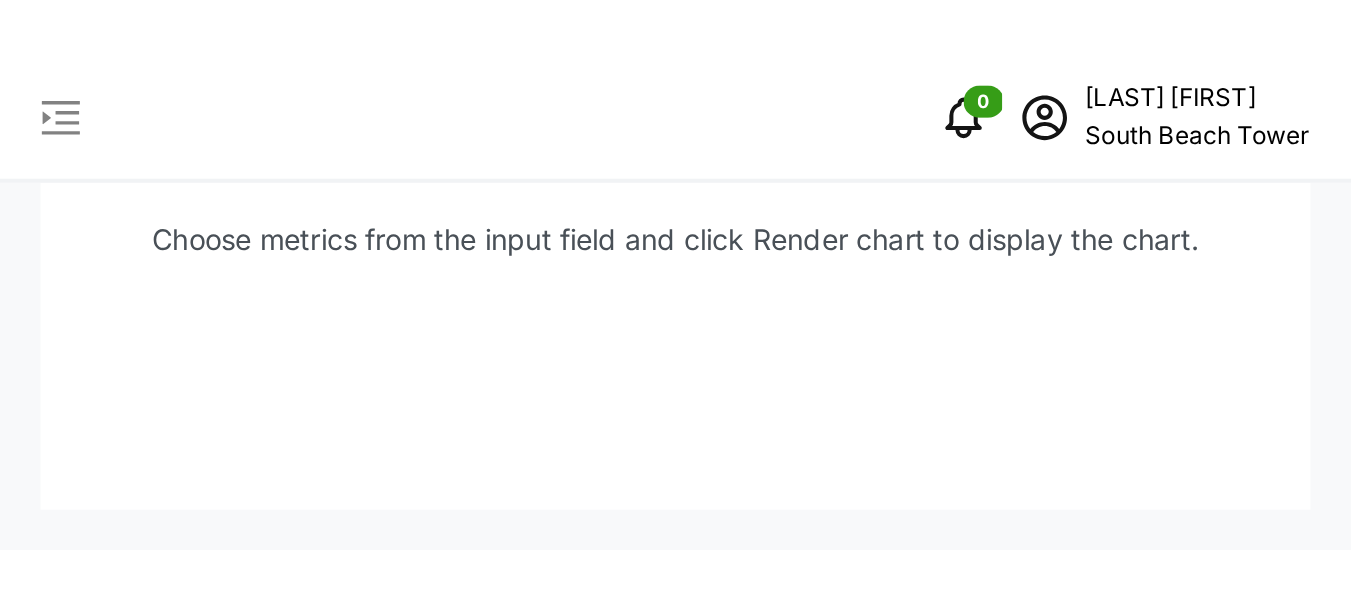 scroll, scrollTop: 35, scrollLeft: 0, axis: vertical 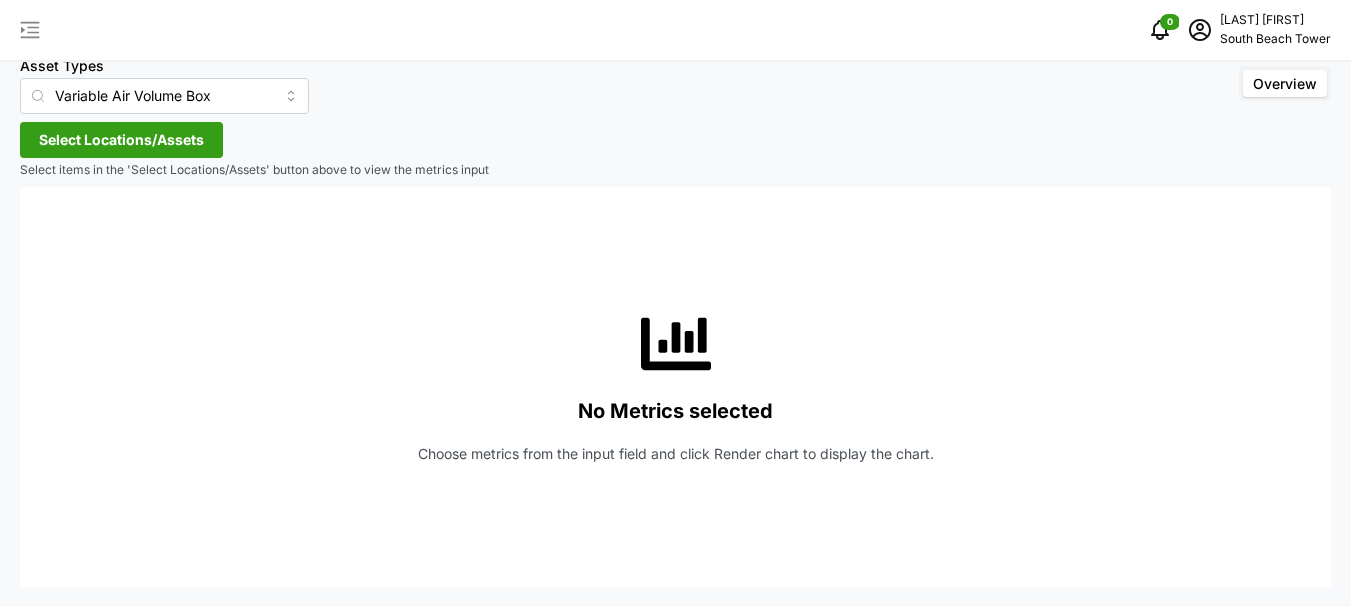 click 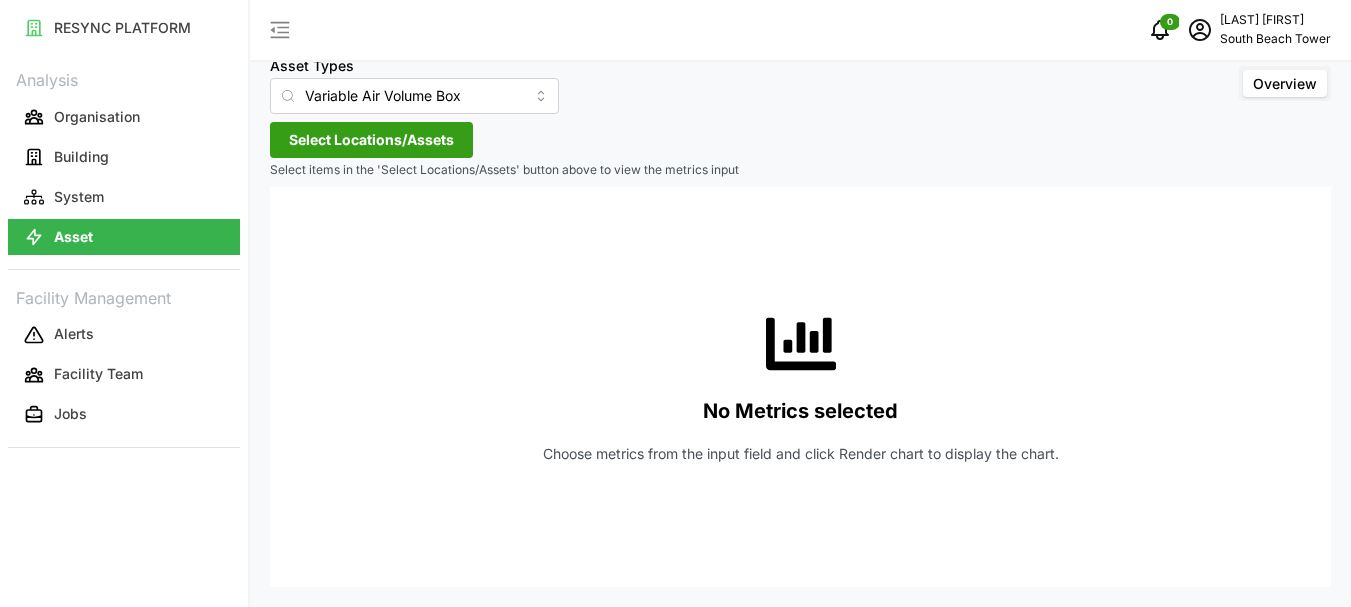 click on "Select Locations/Assets" at bounding box center (371, 140) 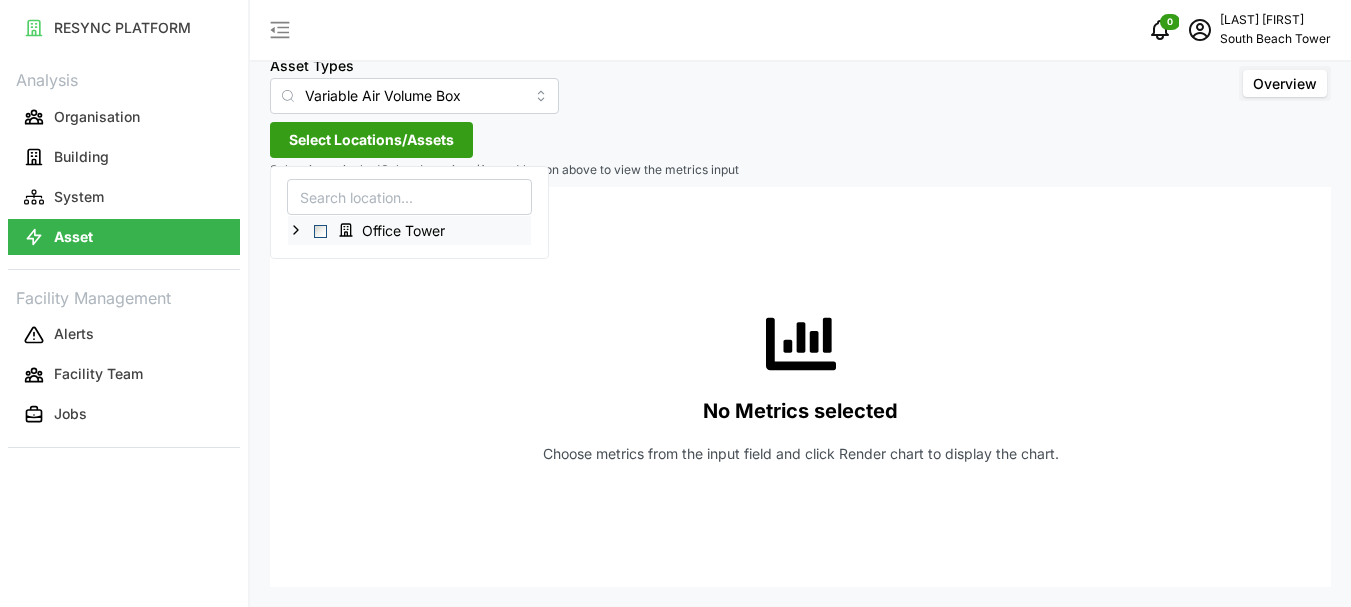 click at bounding box center [320, 231] 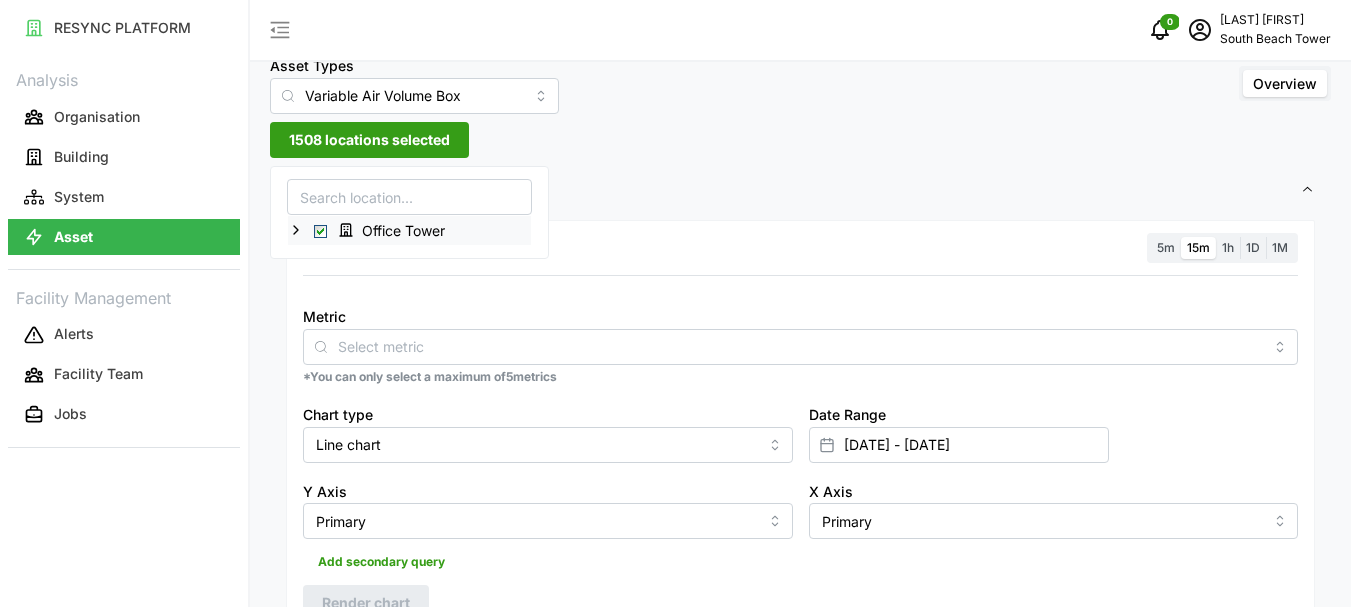 click at bounding box center (320, 231) 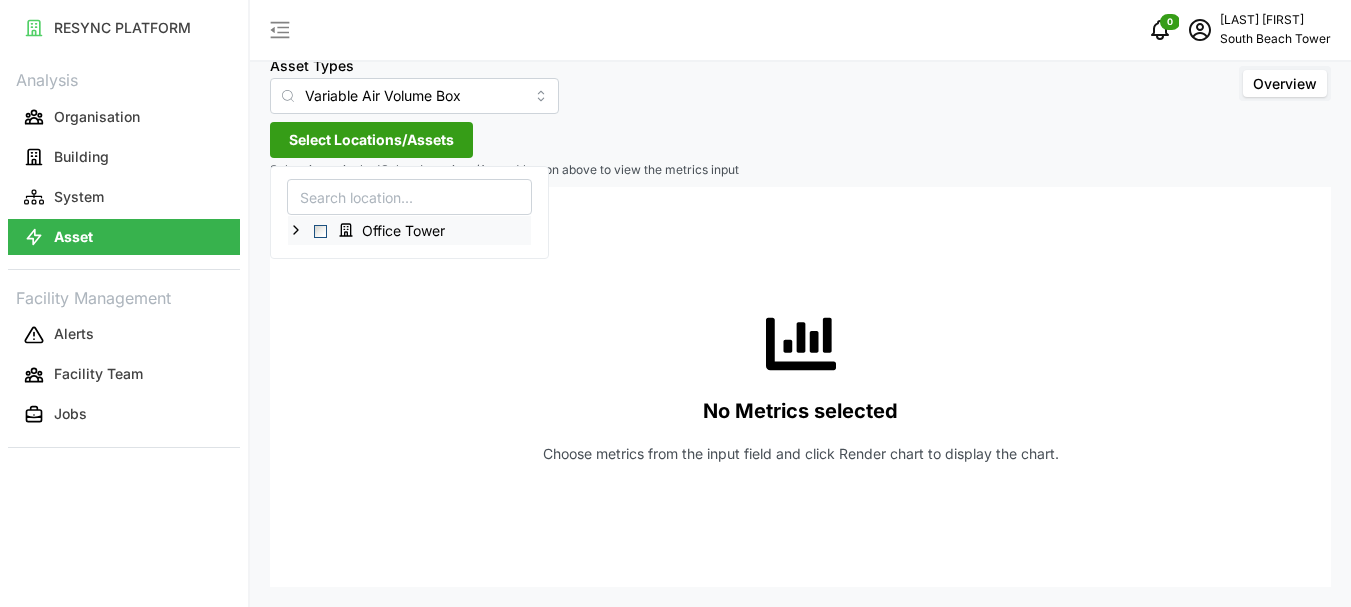 click at bounding box center [320, 231] 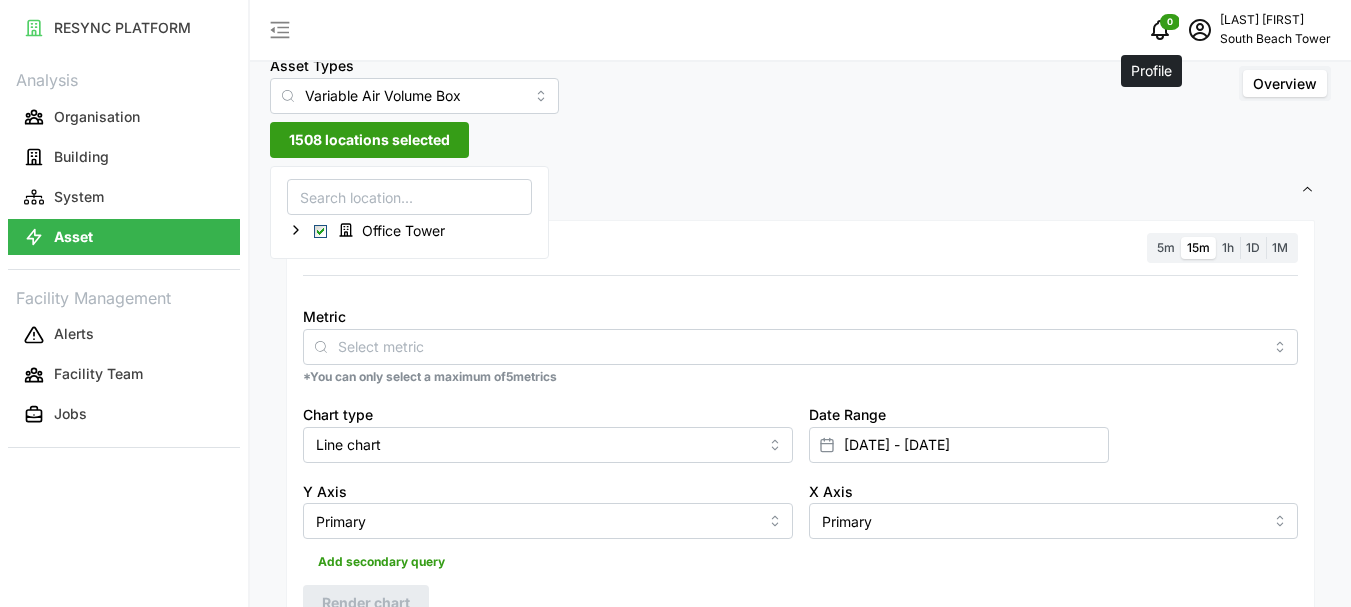 click 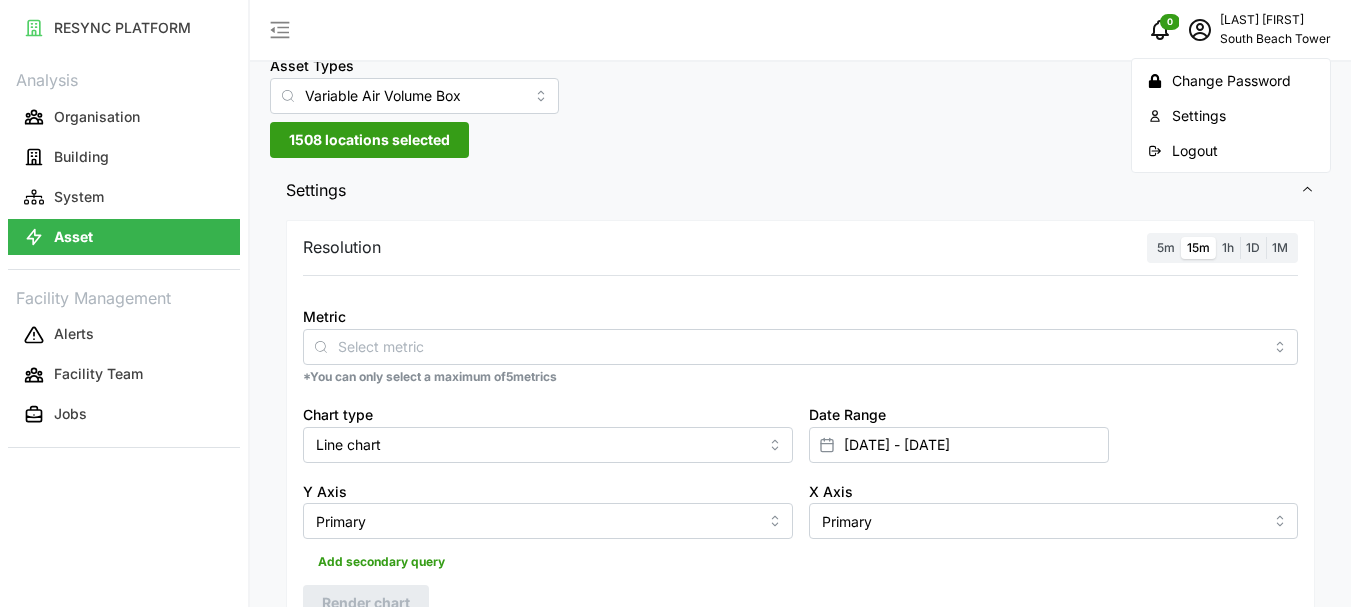 click on "Logout" at bounding box center [1243, 151] 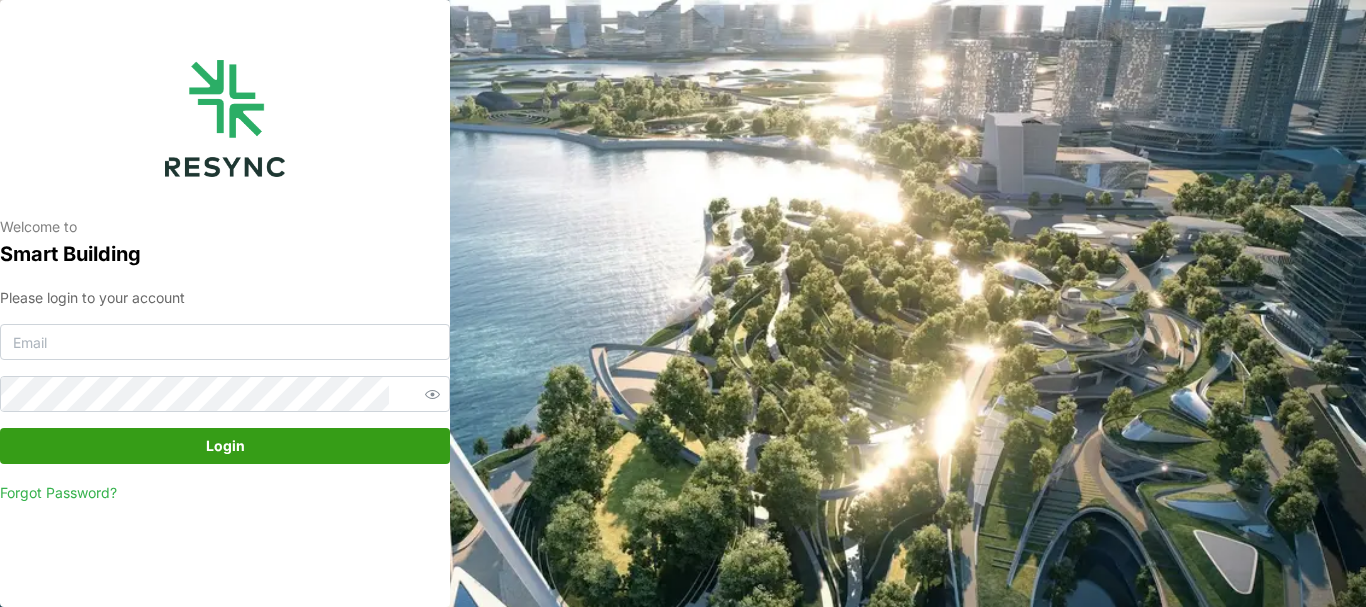 scroll, scrollTop: 0, scrollLeft: 0, axis: both 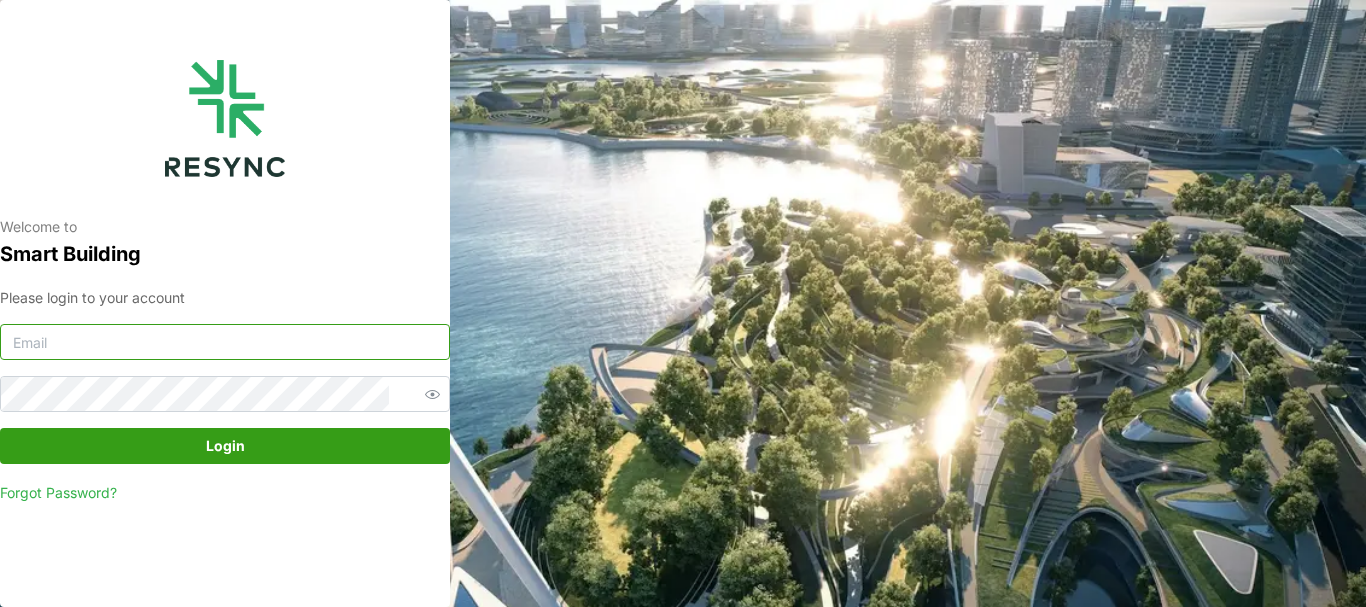 type on "chandramohan@primustech.com.sg" 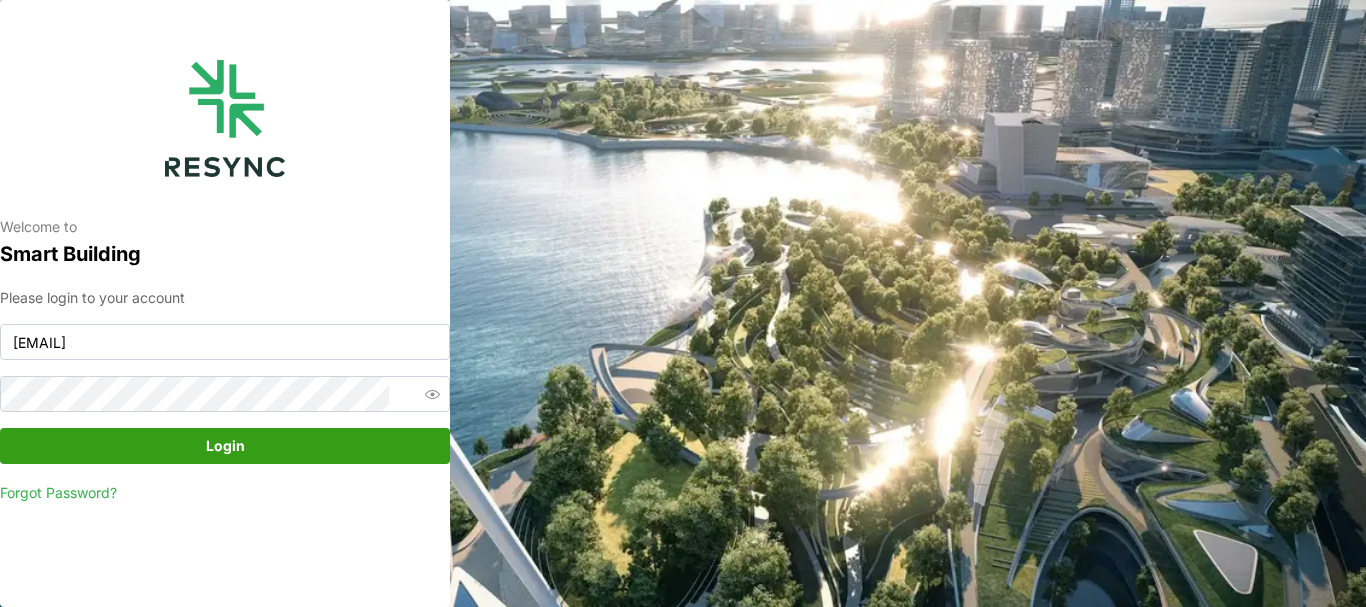 click on "Login" at bounding box center (225, 446) 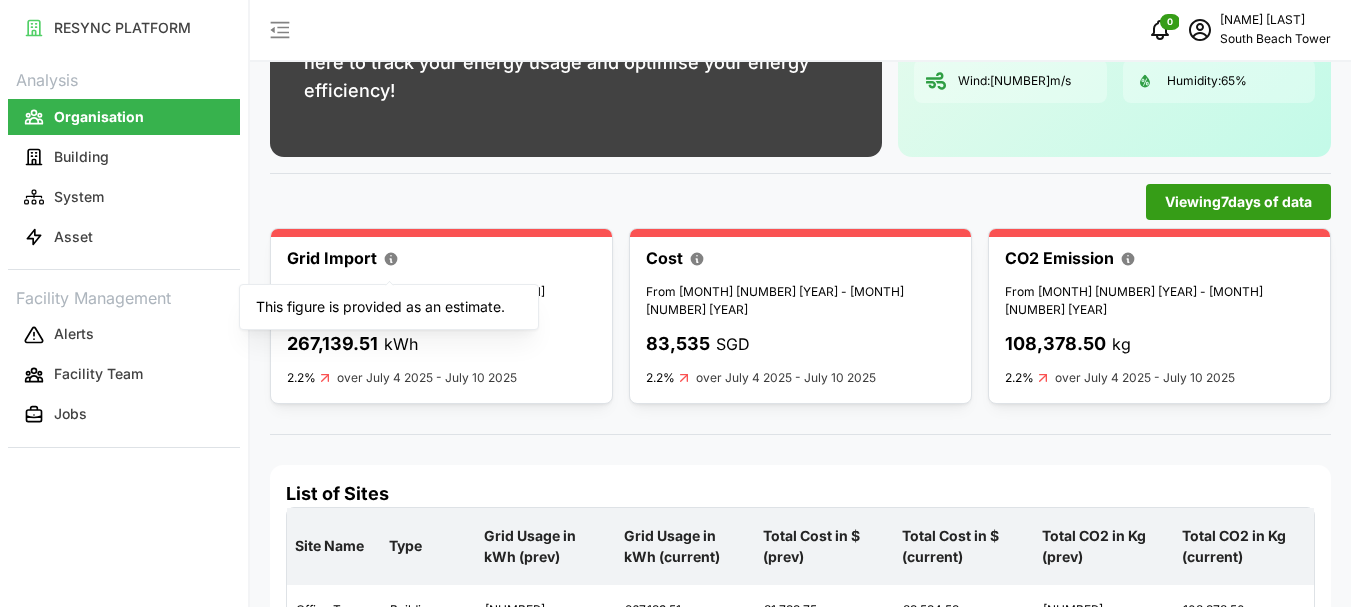 scroll, scrollTop: 247, scrollLeft: 0, axis: vertical 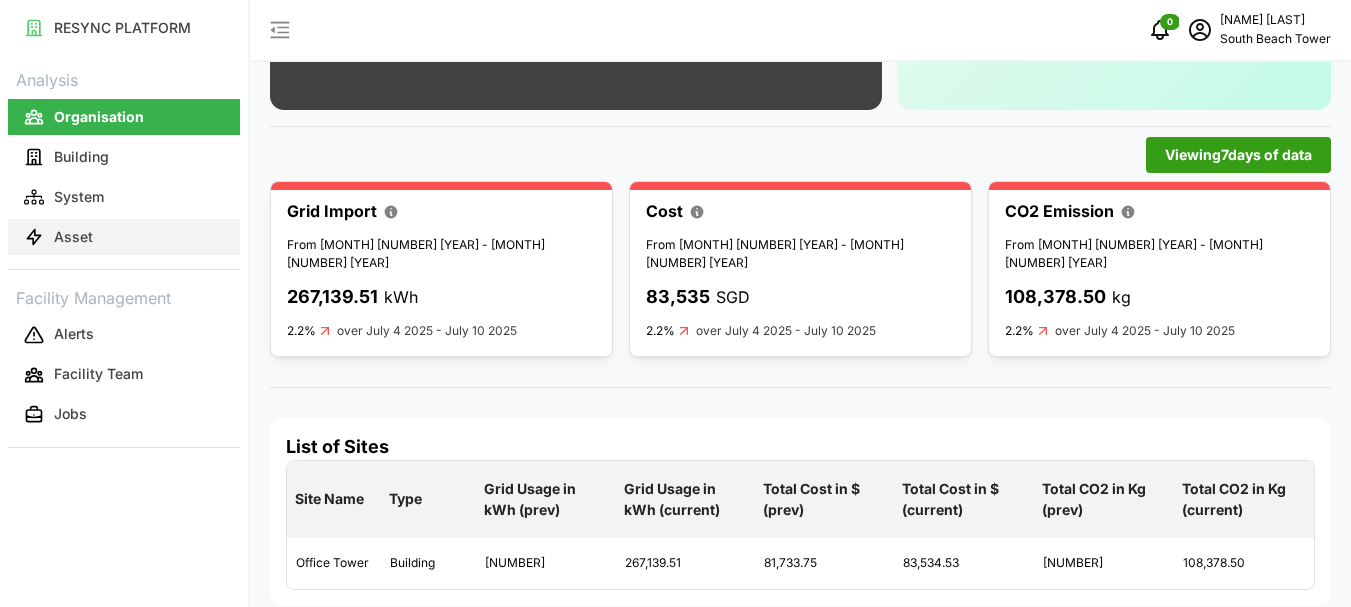 click on "Asset" at bounding box center (73, 237) 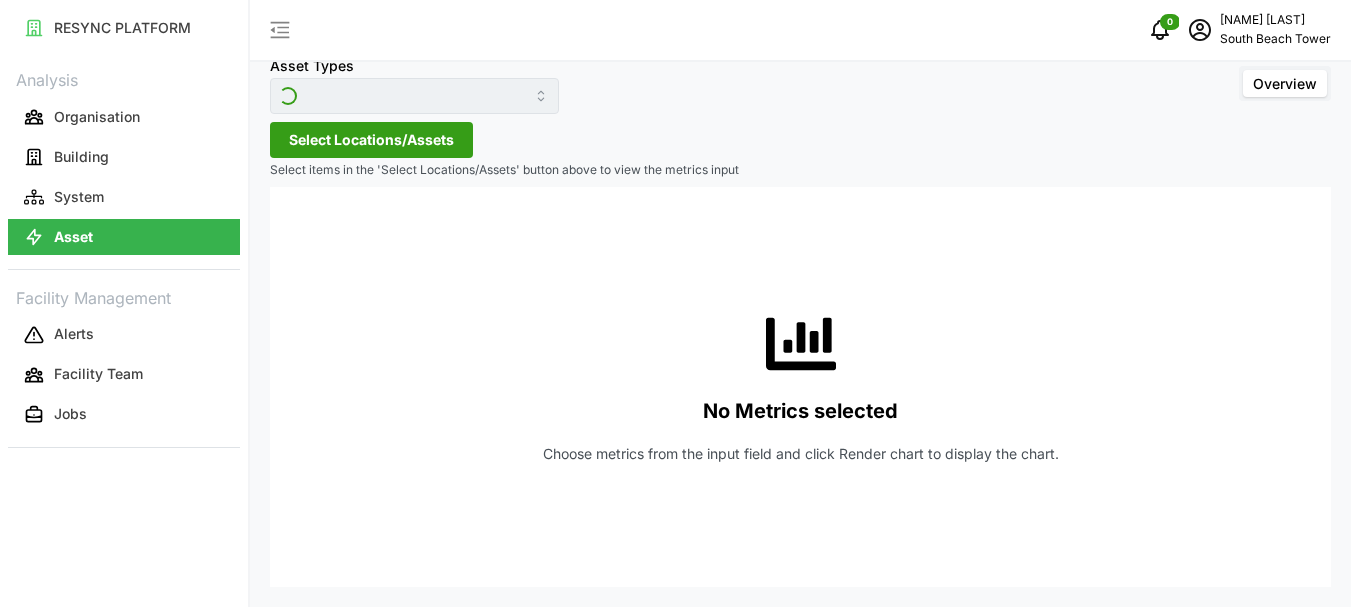 scroll, scrollTop: 0, scrollLeft: 0, axis: both 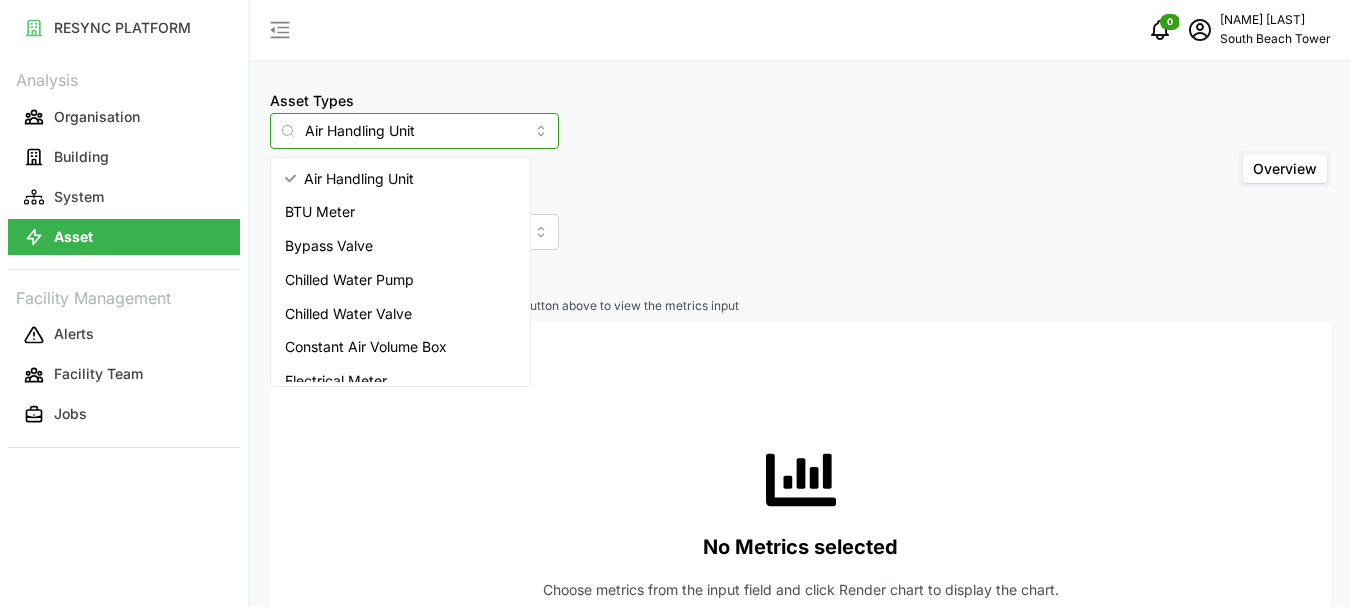 click on "Air Handling Unit" at bounding box center (414, 131) 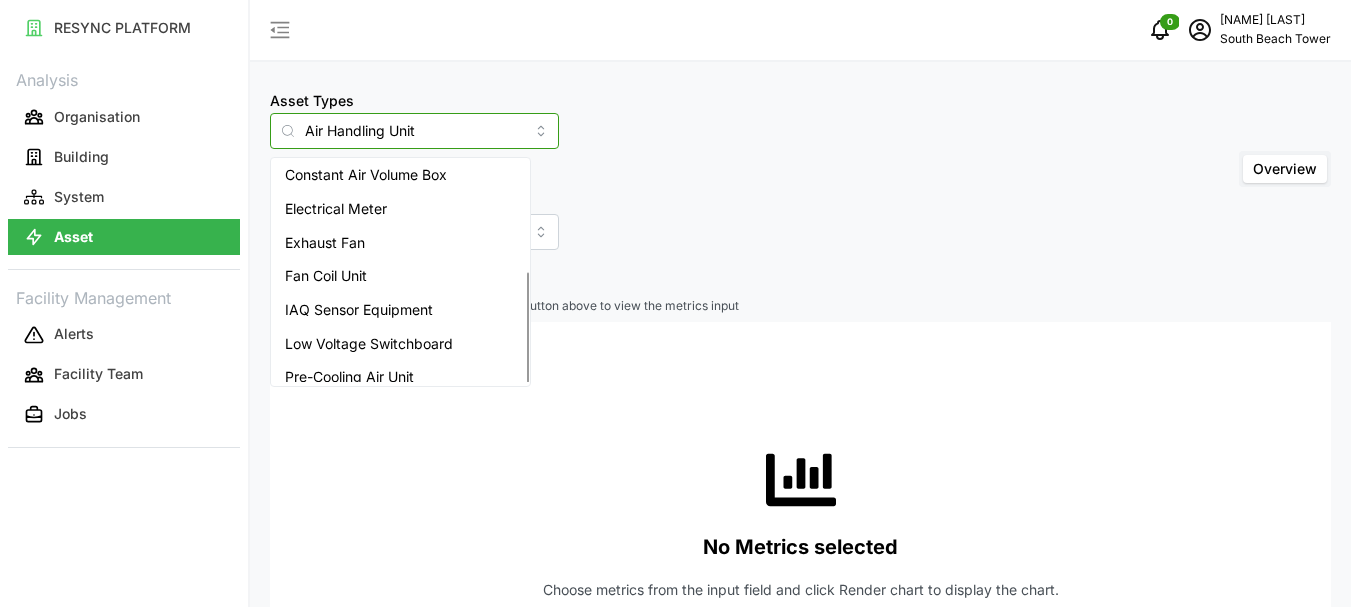 scroll, scrollTop: 218, scrollLeft: 0, axis: vertical 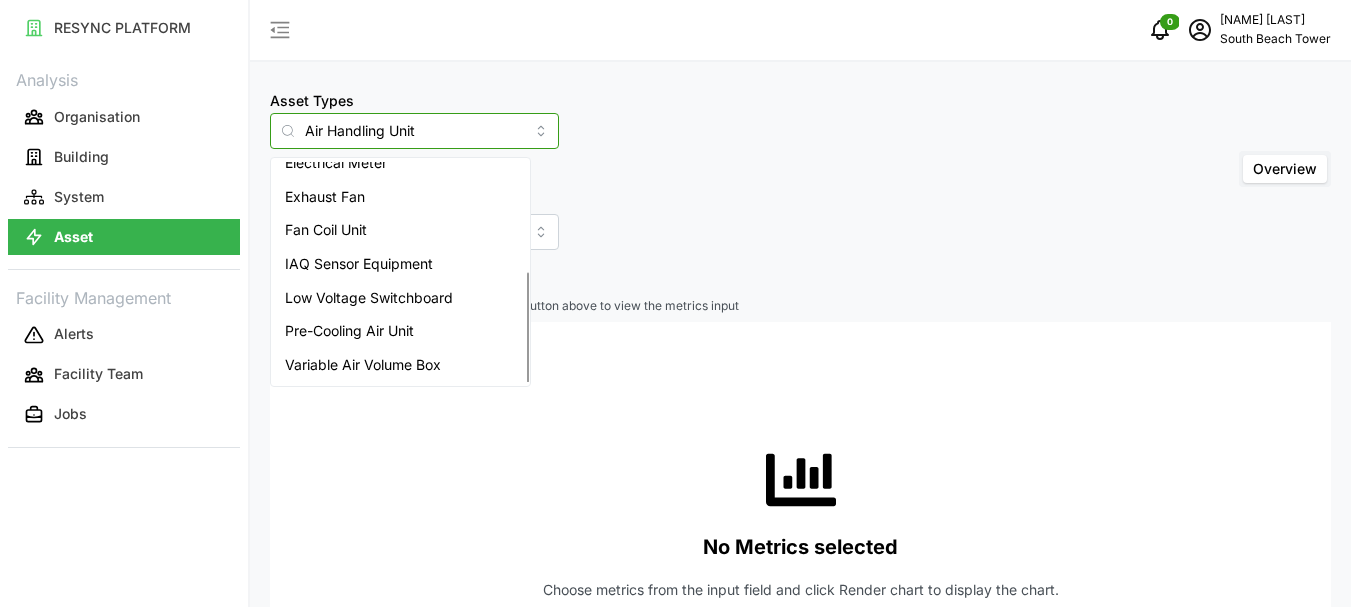click on "Variable Air Volume Box" at bounding box center [363, 365] 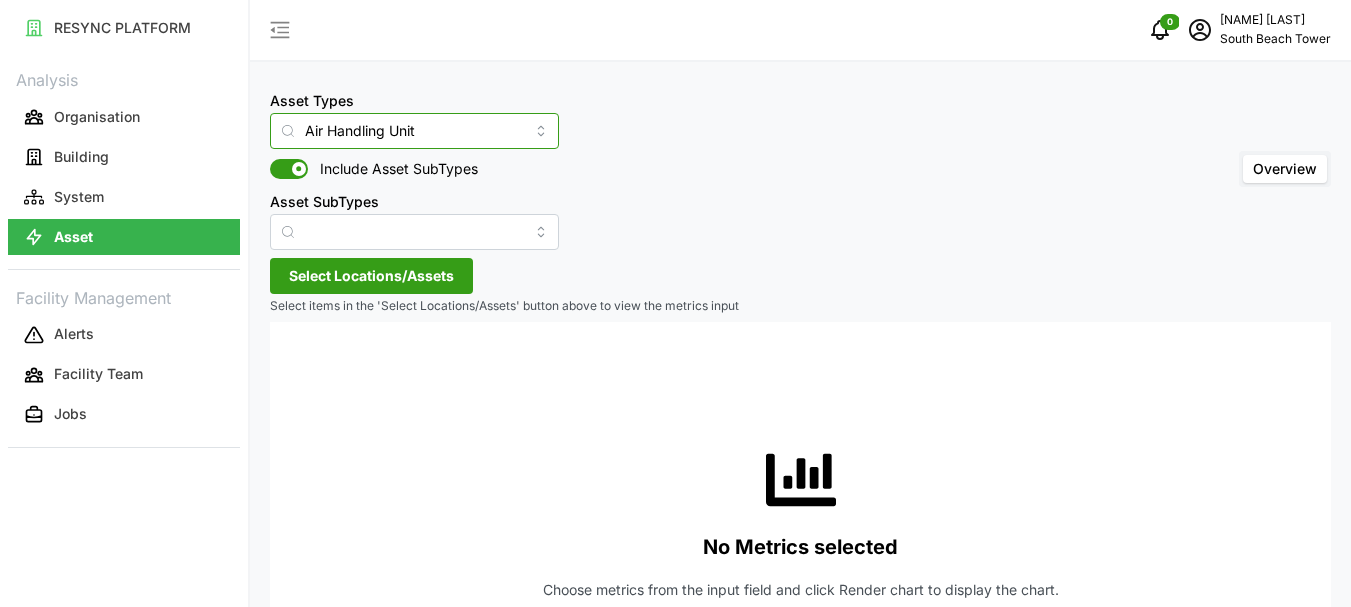 type on "Variable Air Volume Box" 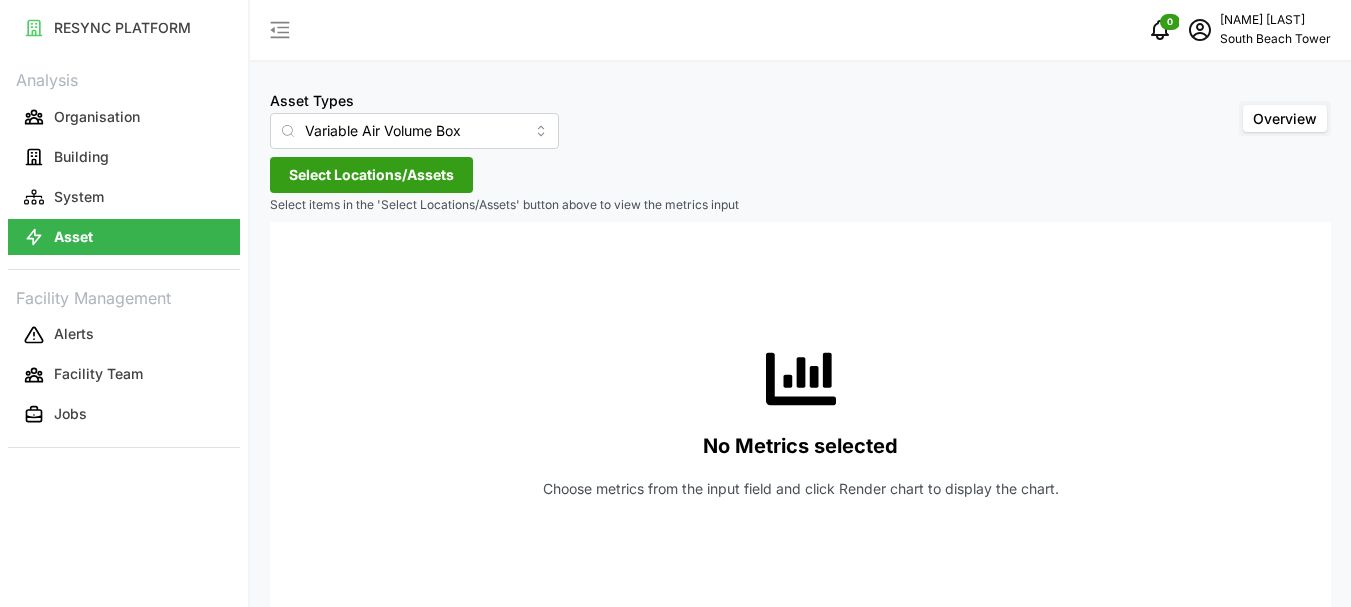 click on "Select Locations/Assets" at bounding box center [371, 175] 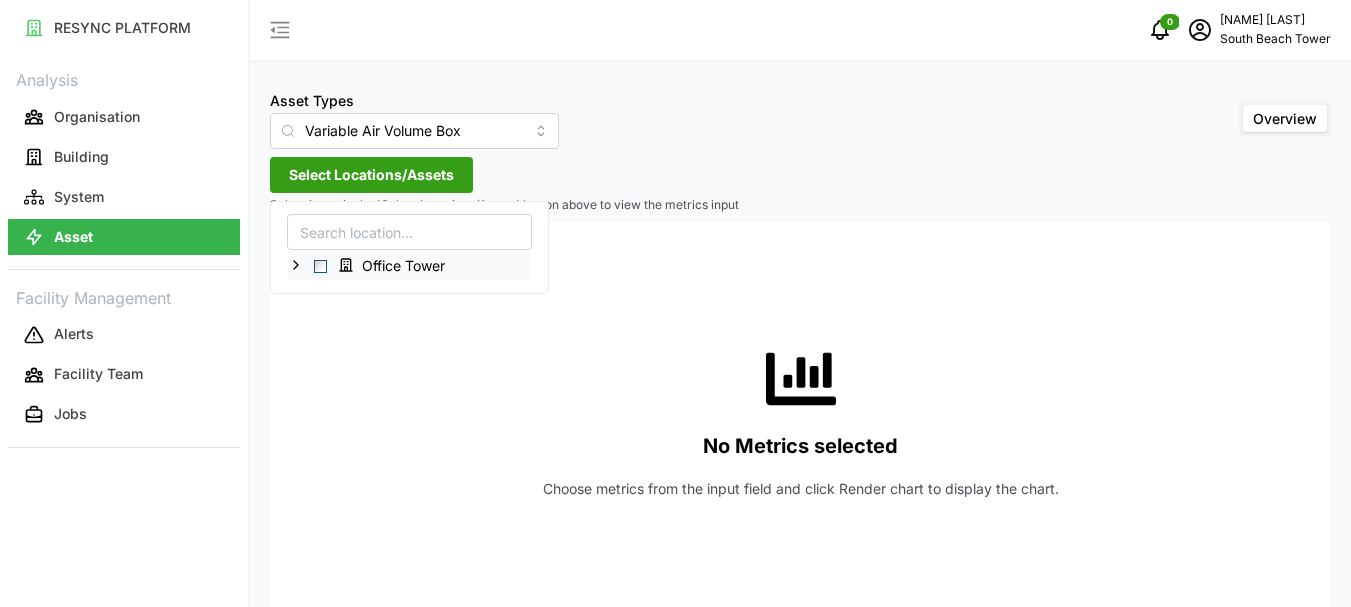 click on "Office Tower" at bounding box center [409, 265] 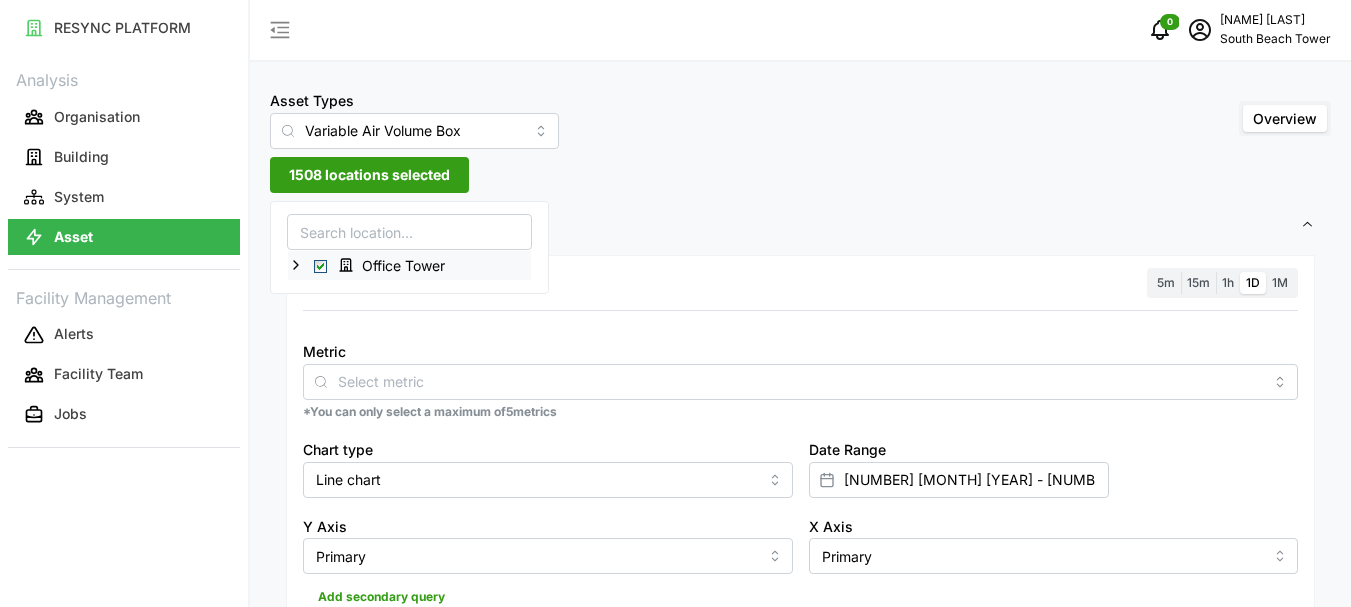 click 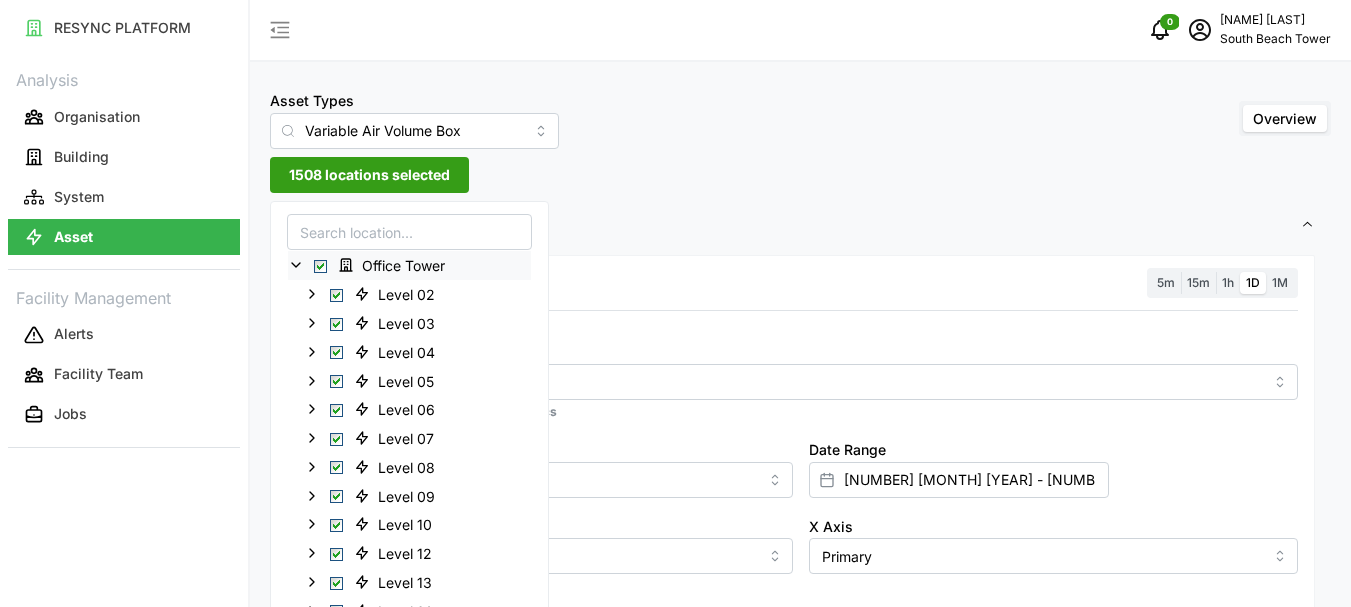 click at bounding box center (320, 266) 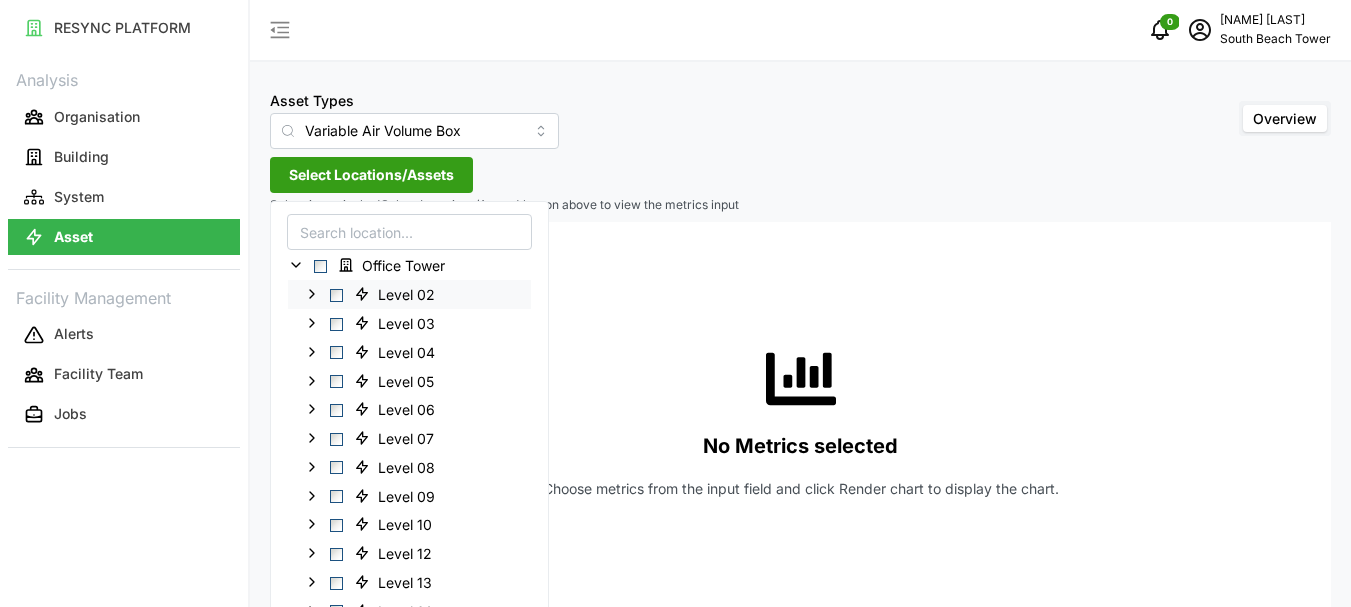 click at bounding box center (336, 295) 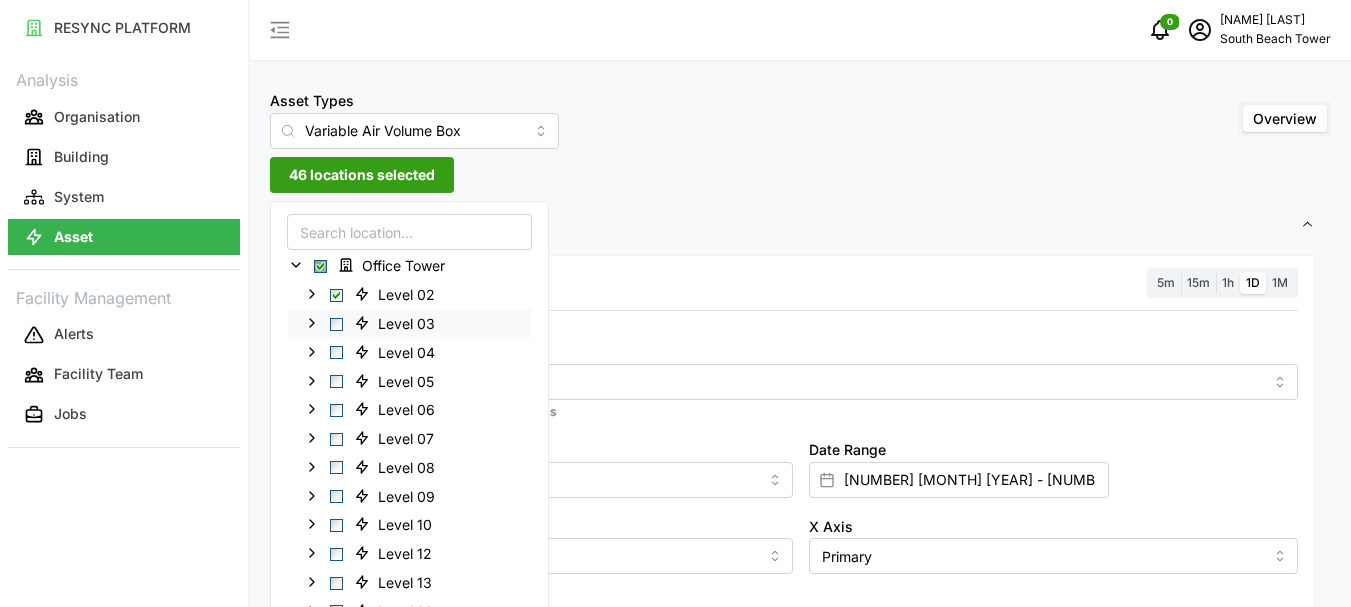 click at bounding box center [336, 323] 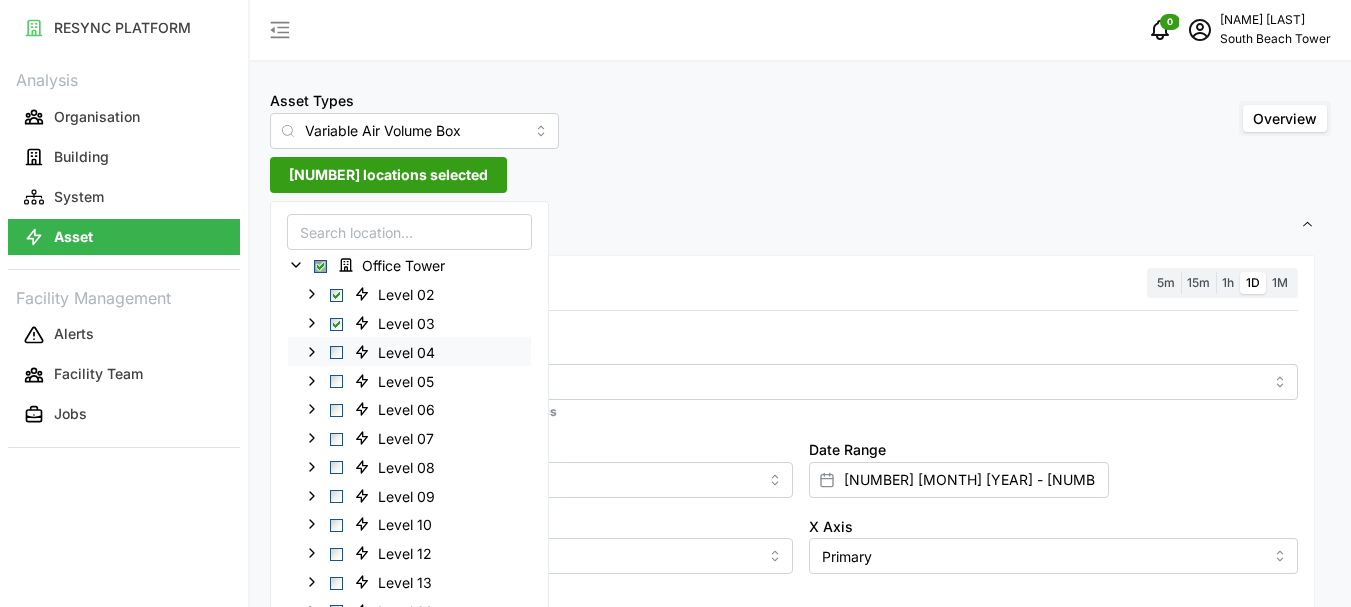 click at bounding box center (336, 352) 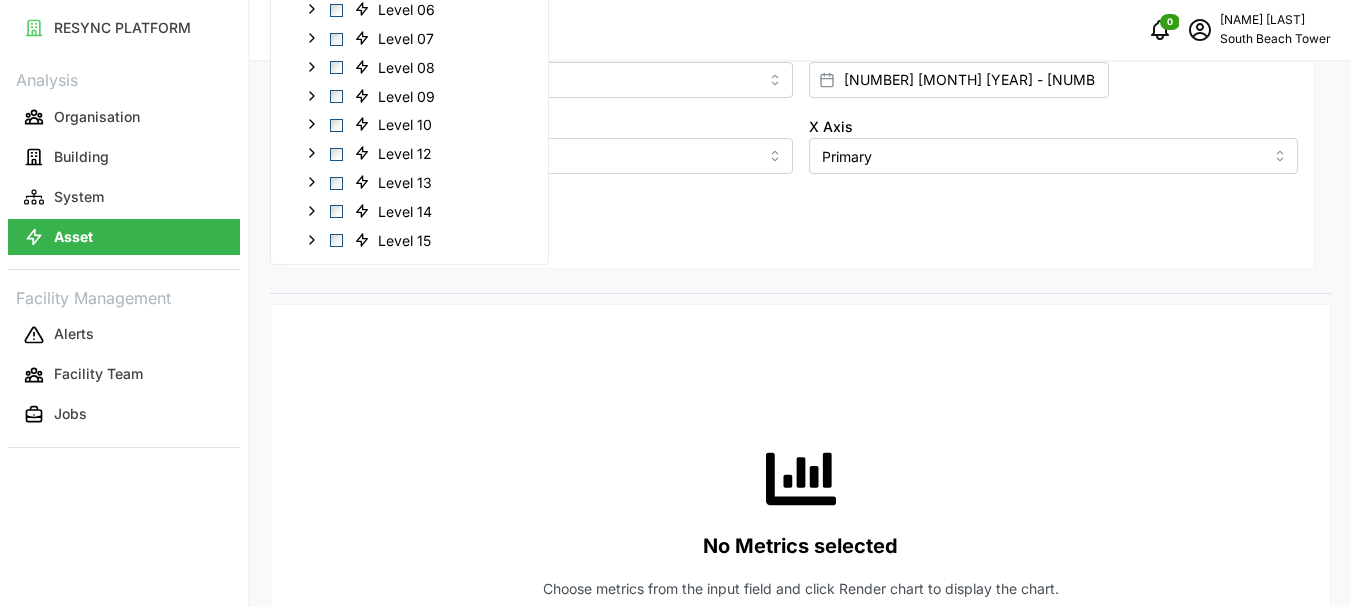 scroll, scrollTop: 0, scrollLeft: 0, axis: both 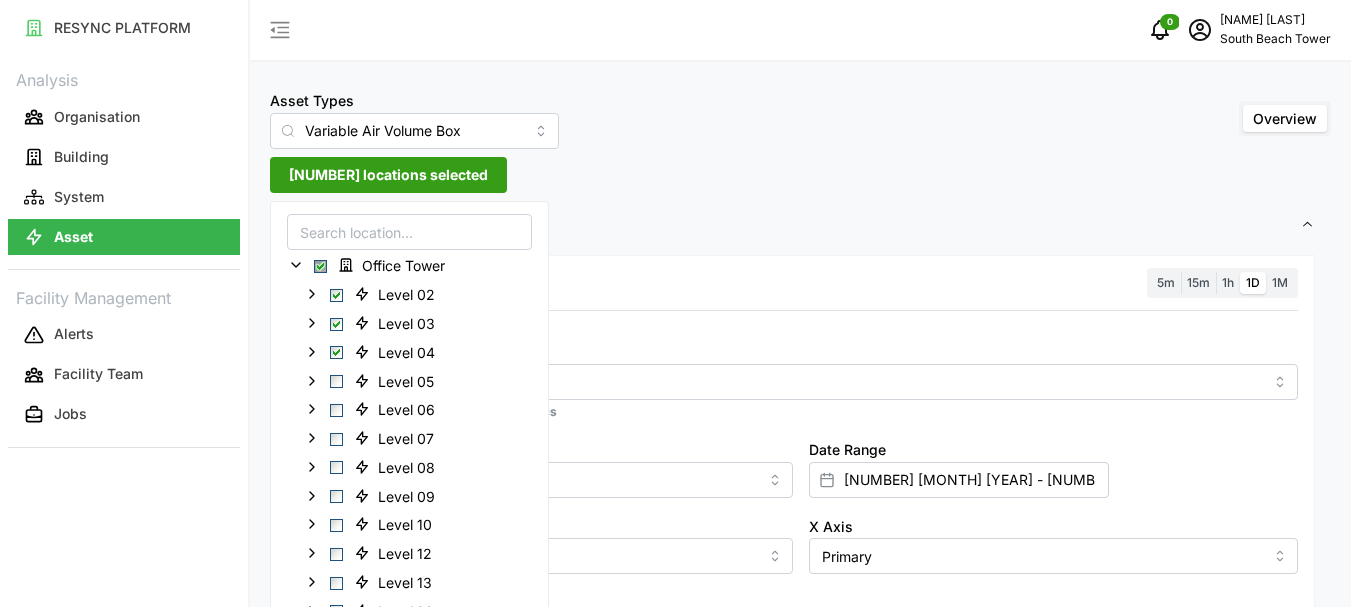 click on "[NUMBER] locations selected" at bounding box center (388, 175) 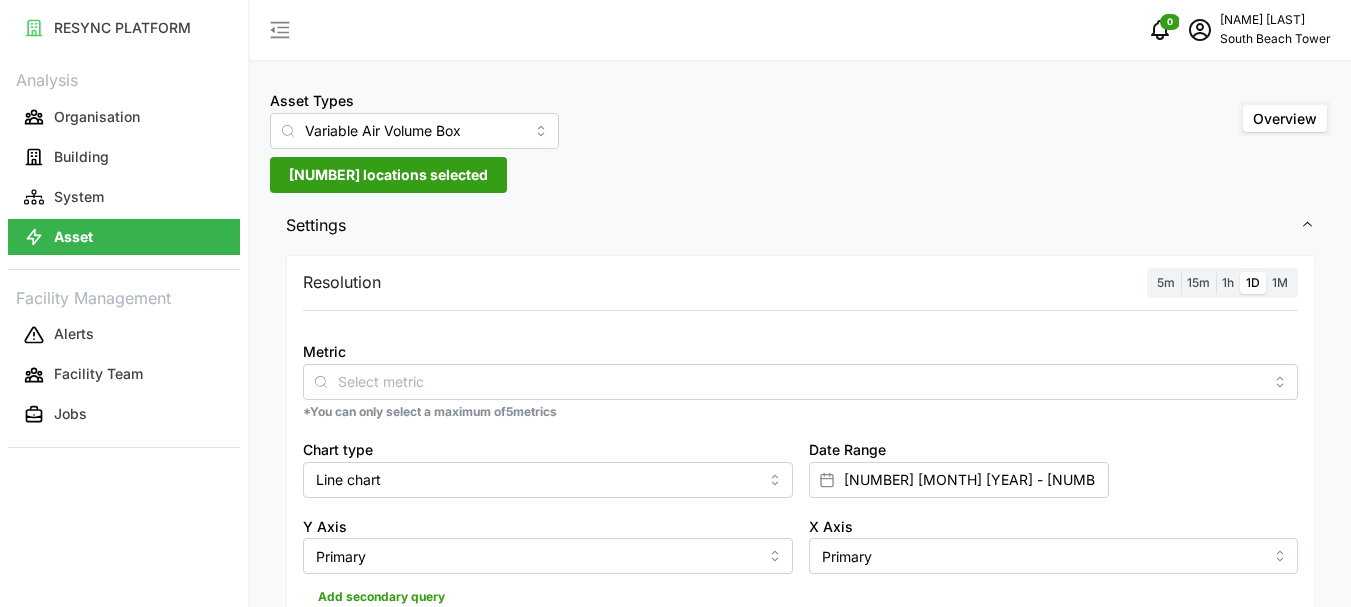 click on "5m" at bounding box center [1166, 282] 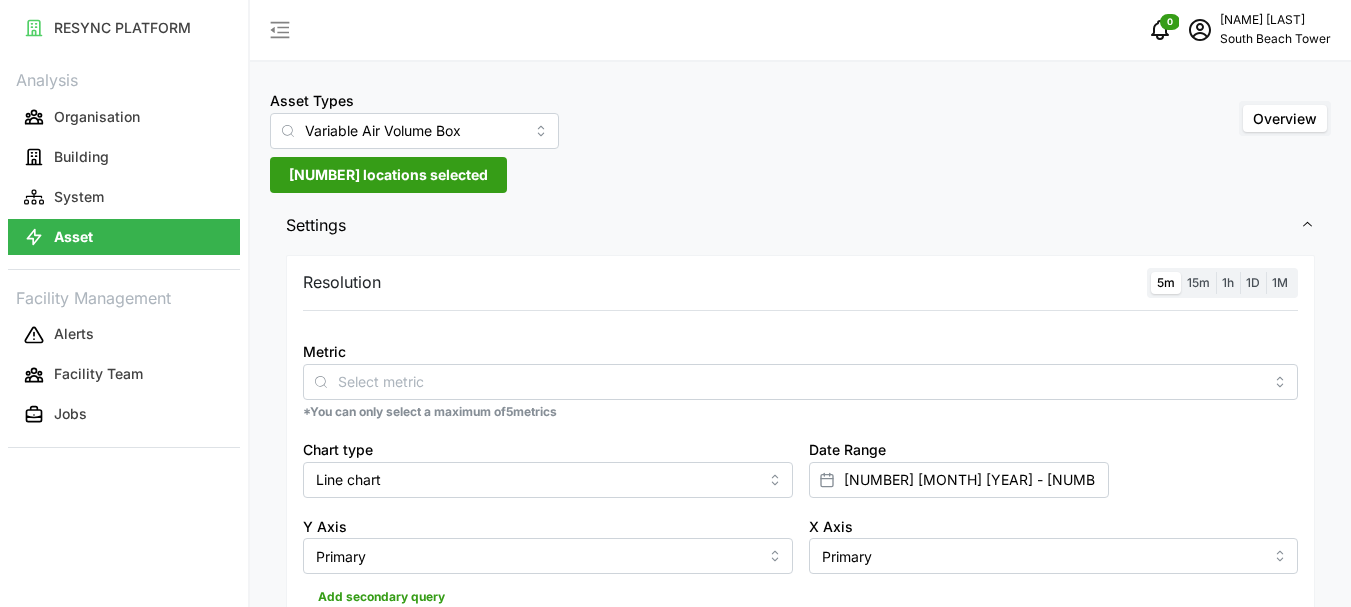 click on "15m" at bounding box center [1198, 282] 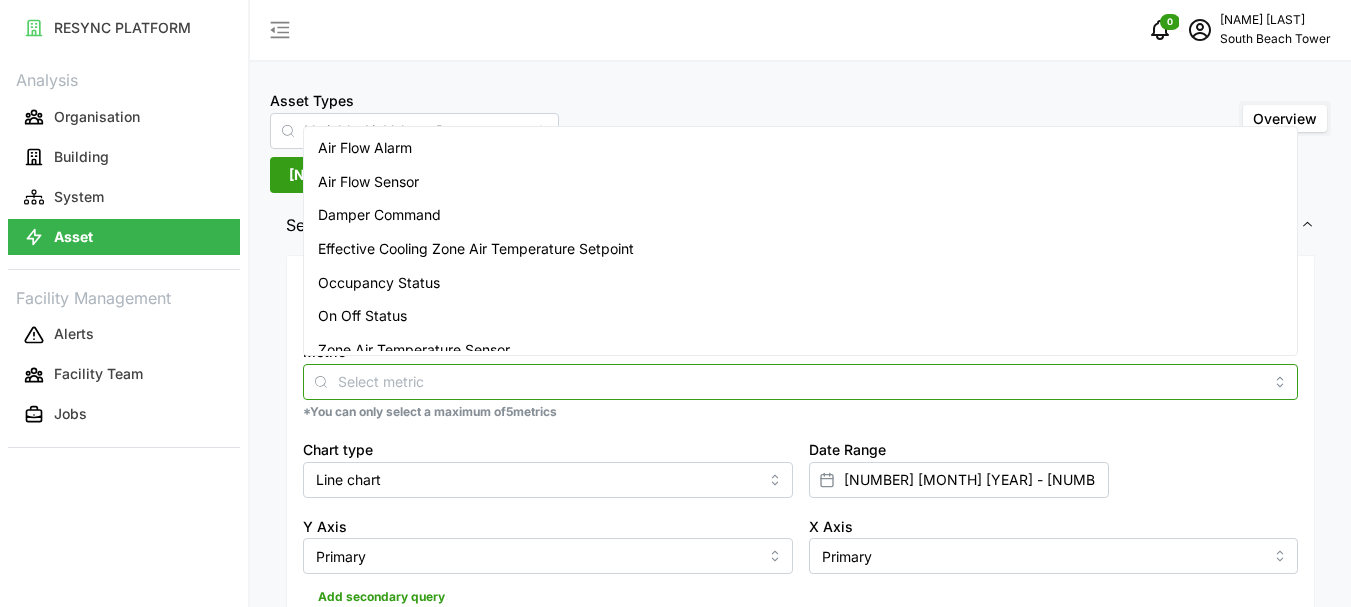 click on "Metric" at bounding box center (800, 381) 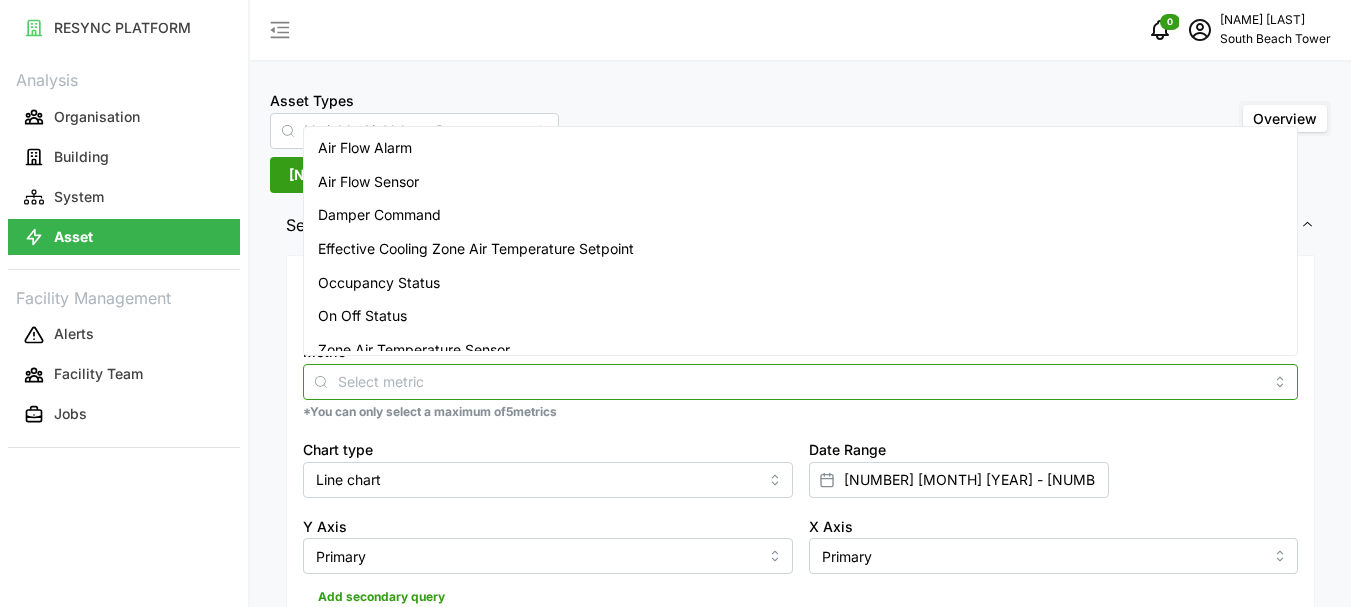 drag, startPoint x: 404, startPoint y: 151, endPoint x: 402, endPoint y: 178, distance: 27.073973 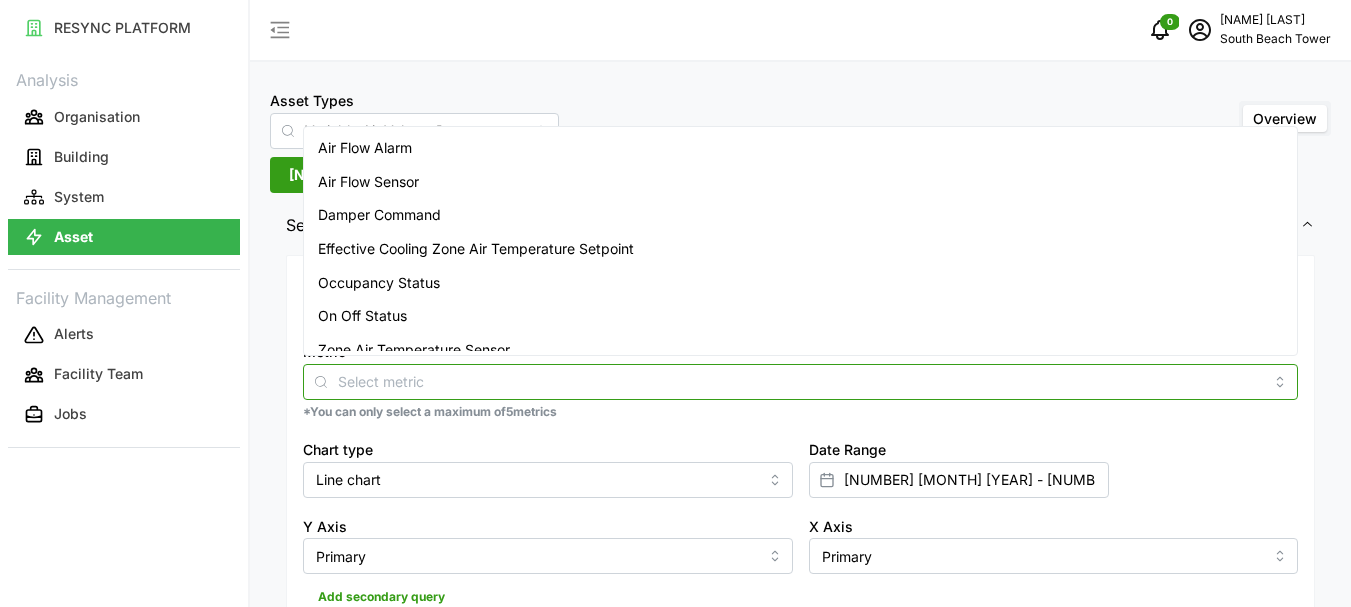 click on "Air Flow Alarm Air Flow Sensor Damper Command Effective Cooling Zone Air Temperature Setpoint Occupancy Status On Off Status Zone Air Temperature Sensor" at bounding box center (800, 249) 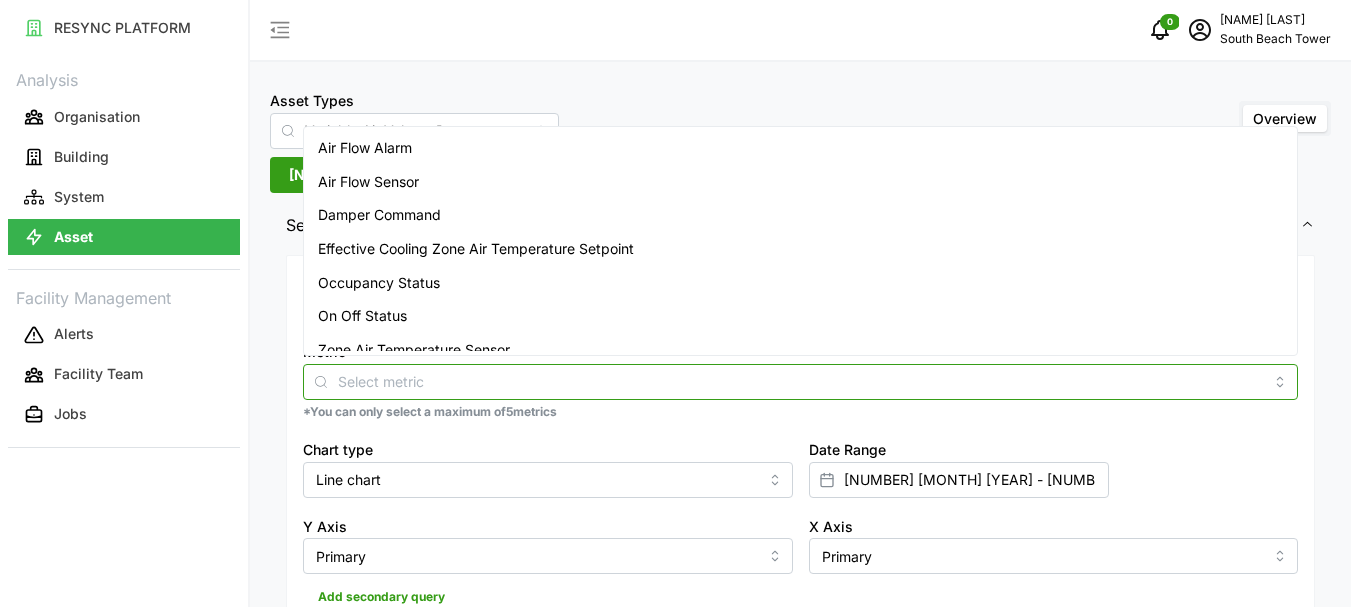 click on "Air Flow Sensor" at bounding box center [368, 182] 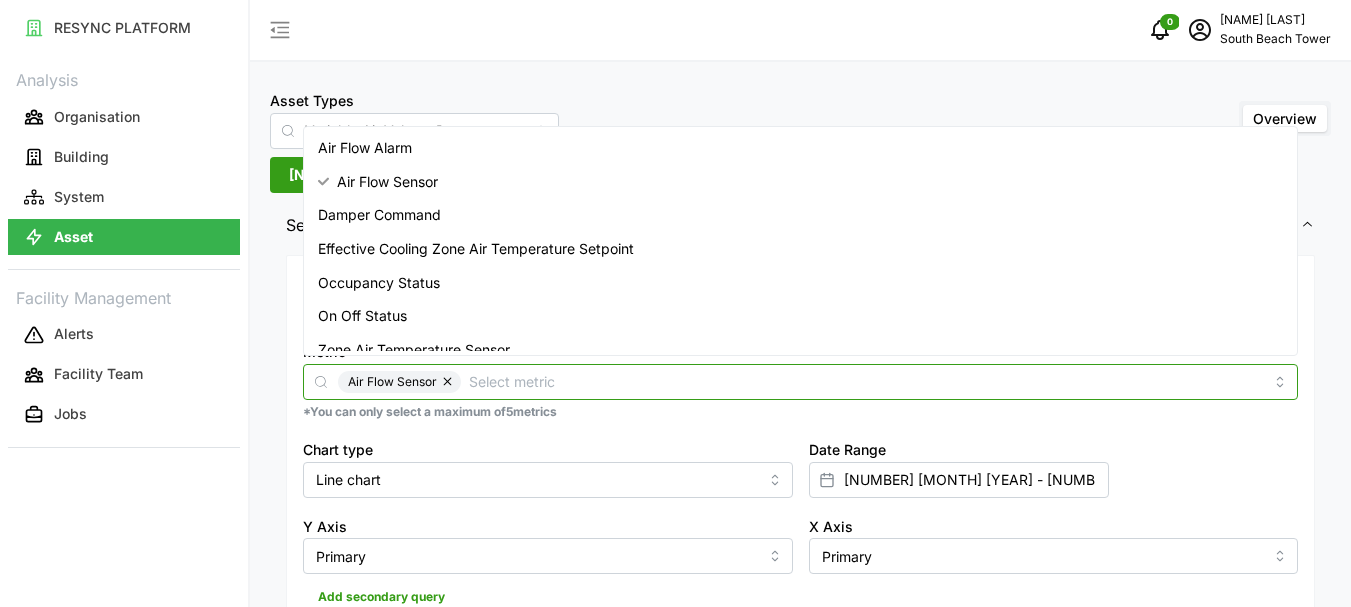 scroll, scrollTop: 16, scrollLeft: 0, axis: vertical 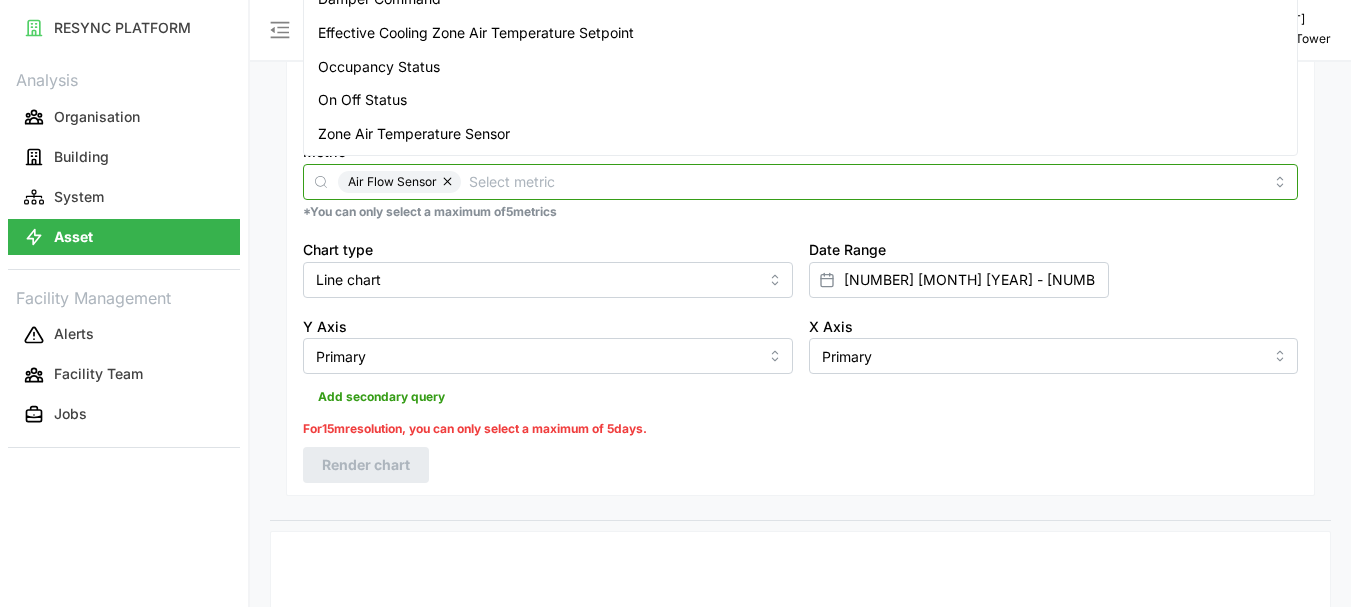 click on "Zone Air Temperature Sensor" at bounding box center [414, 134] 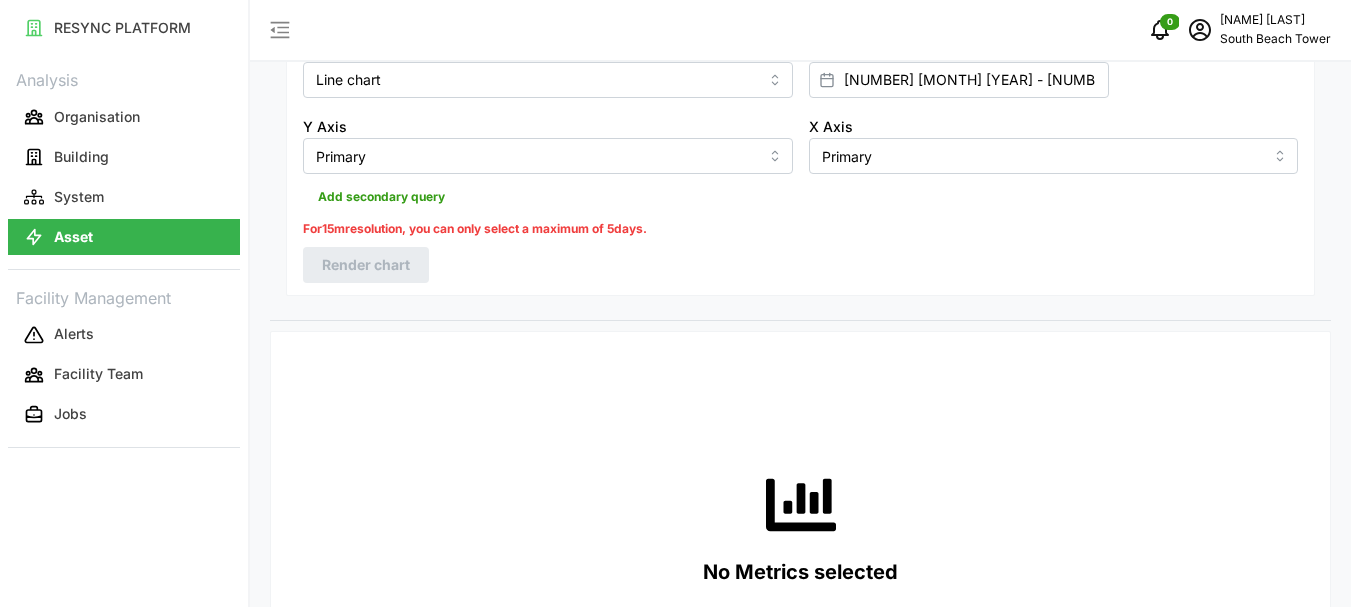 scroll, scrollTop: 200, scrollLeft: 0, axis: vertical 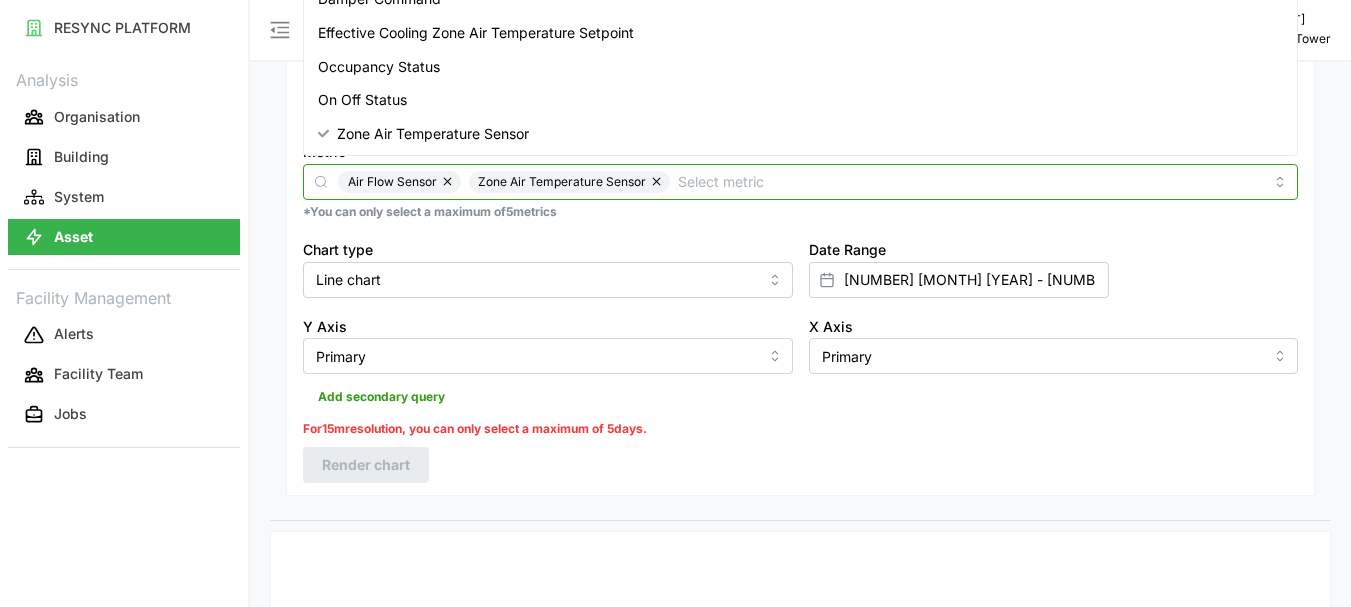 click on "Metric" at bounding box center (970, 181) 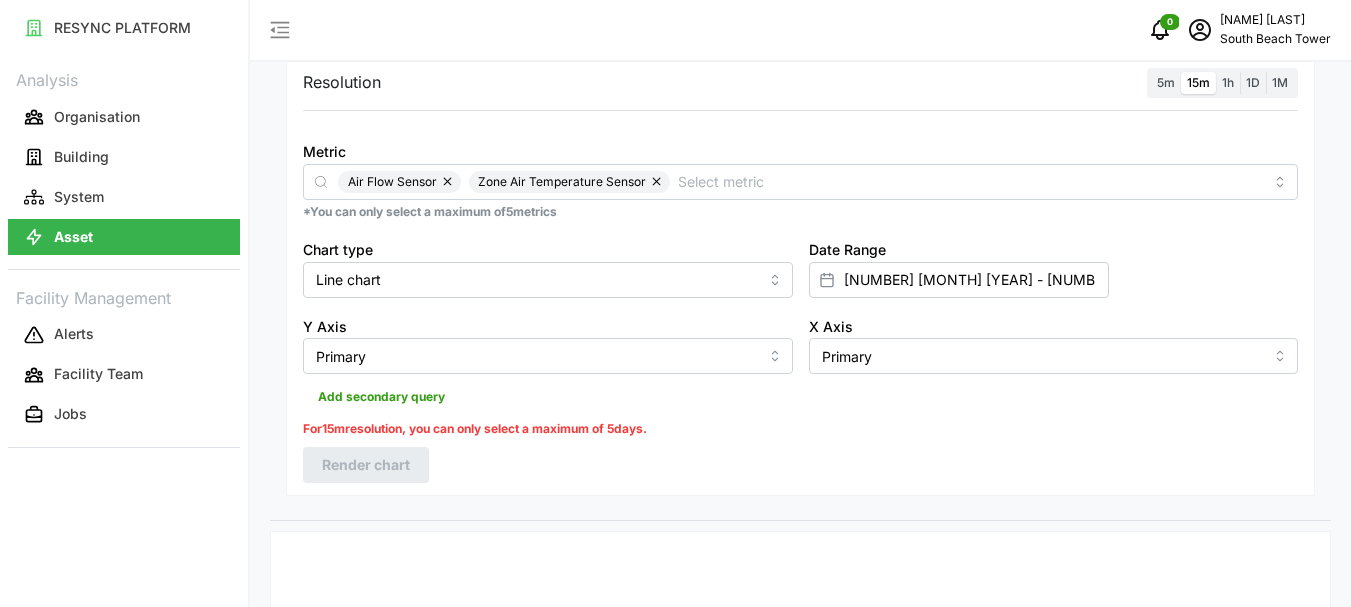 scroll, scrollTop: 0, scrollLeft: 0, axis: both 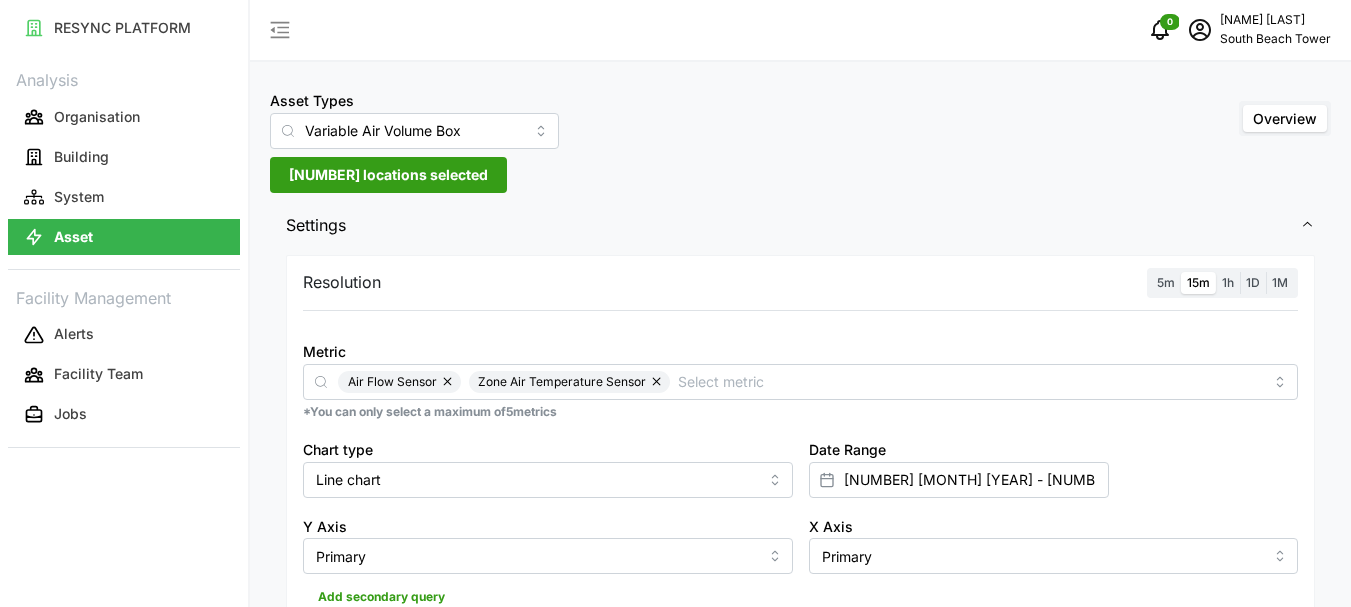 click on "[NUMBER] locations selected" at bounding box center (388, 175) 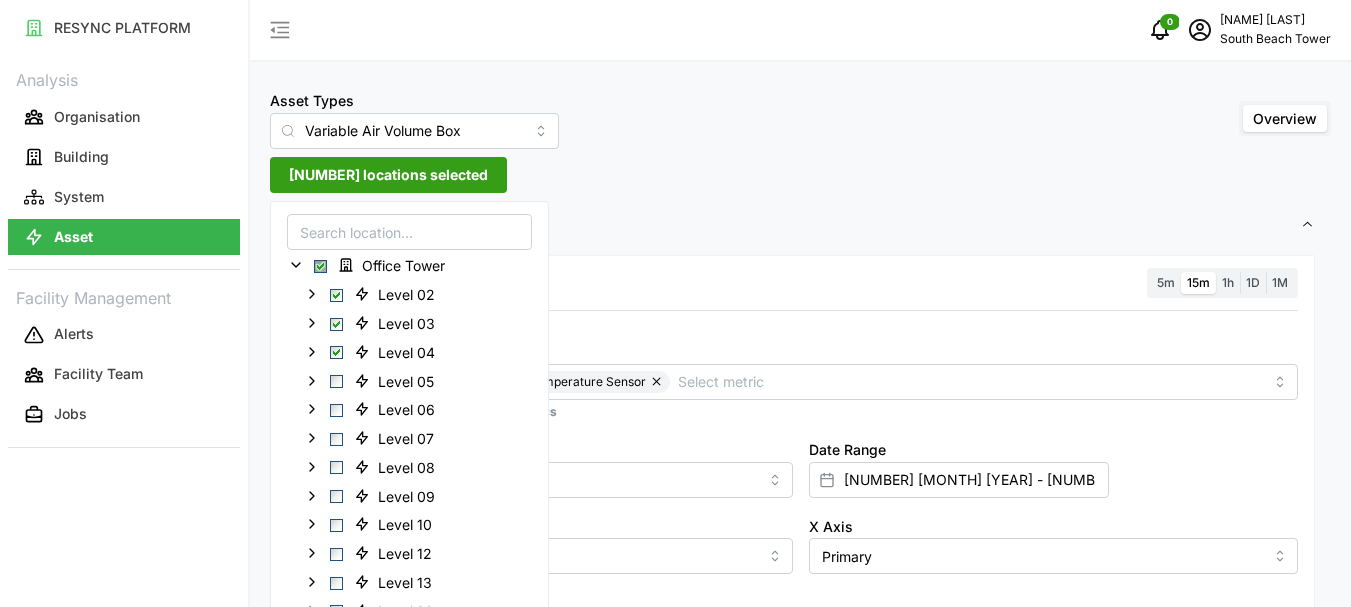 click on "[NUMBER] locations selected" at bounding box center (388, 175) 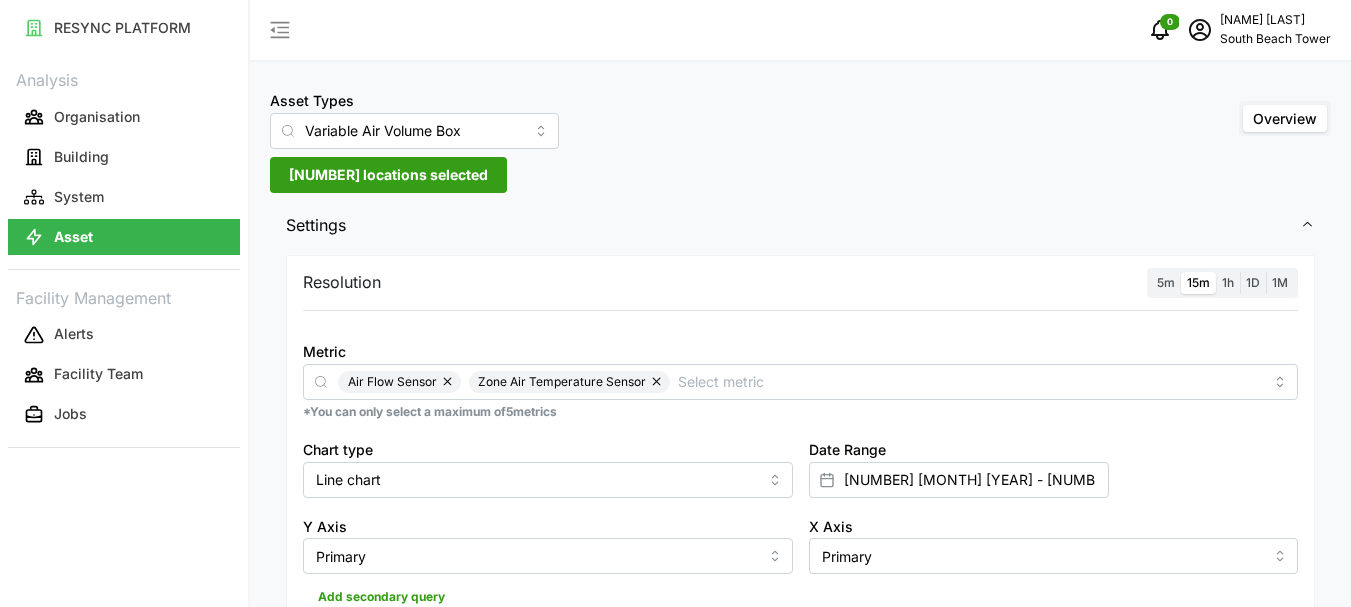 click on "5m" at bounding box center [1166, 282] 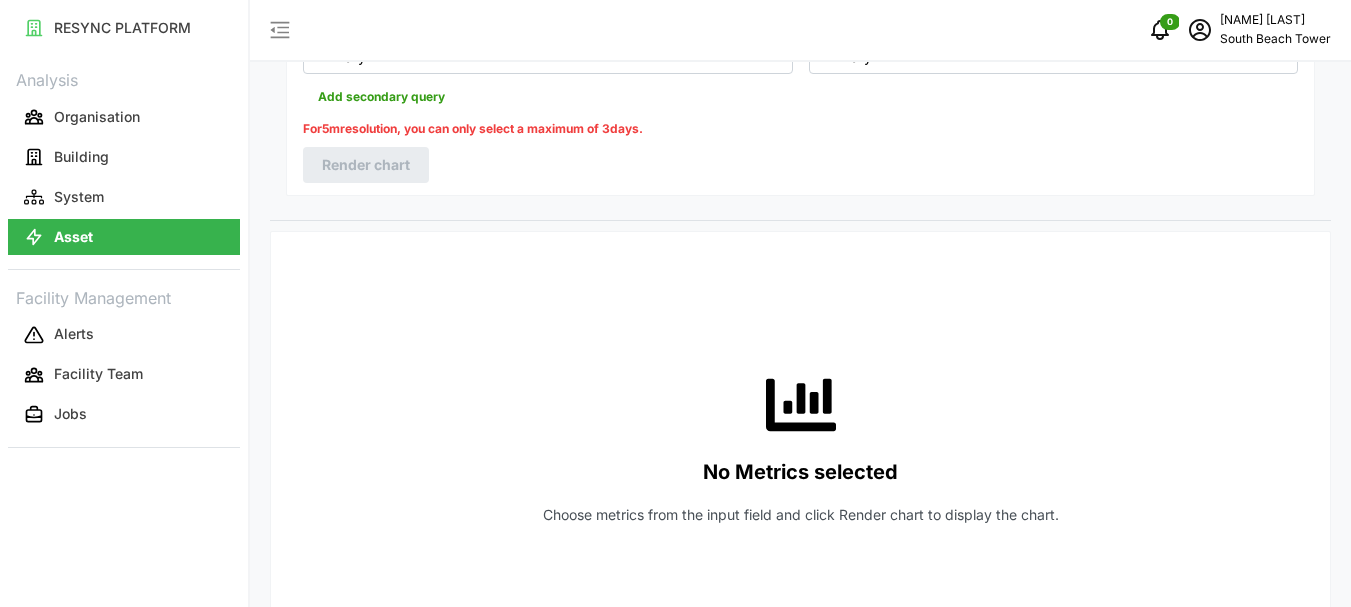 scroll, scrollTop: 0, scrollLeft: 0, axis: both 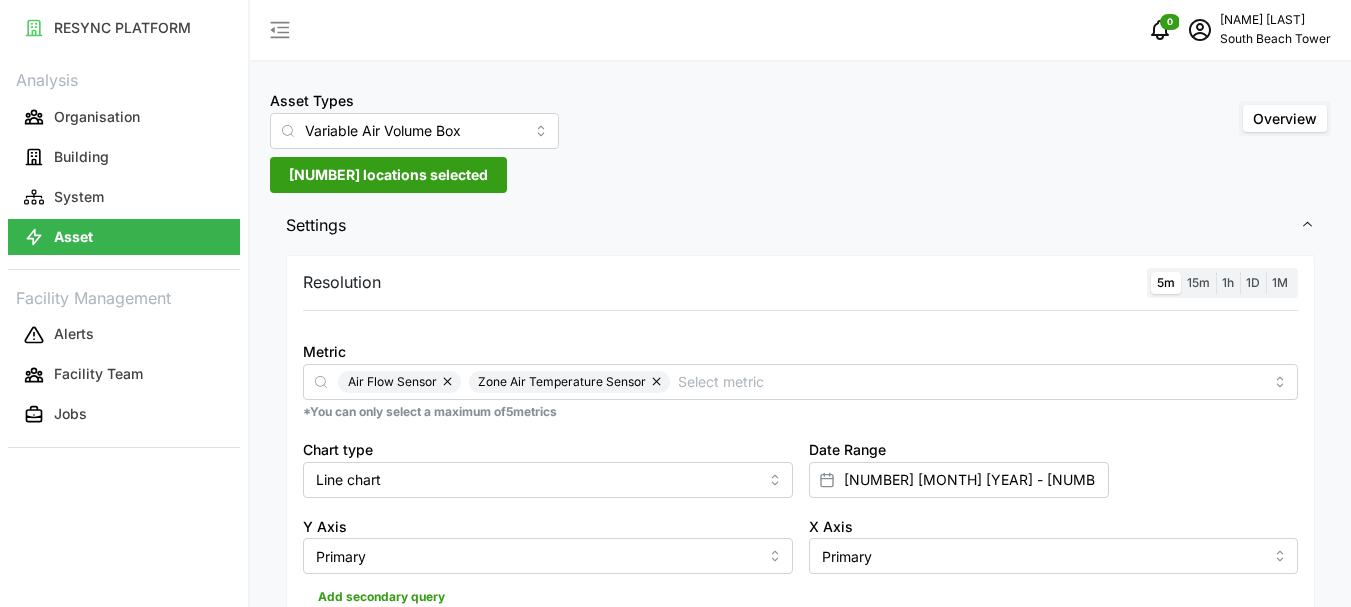 click on "[NUMBER] locations selected" at bounding box center (388, 175) 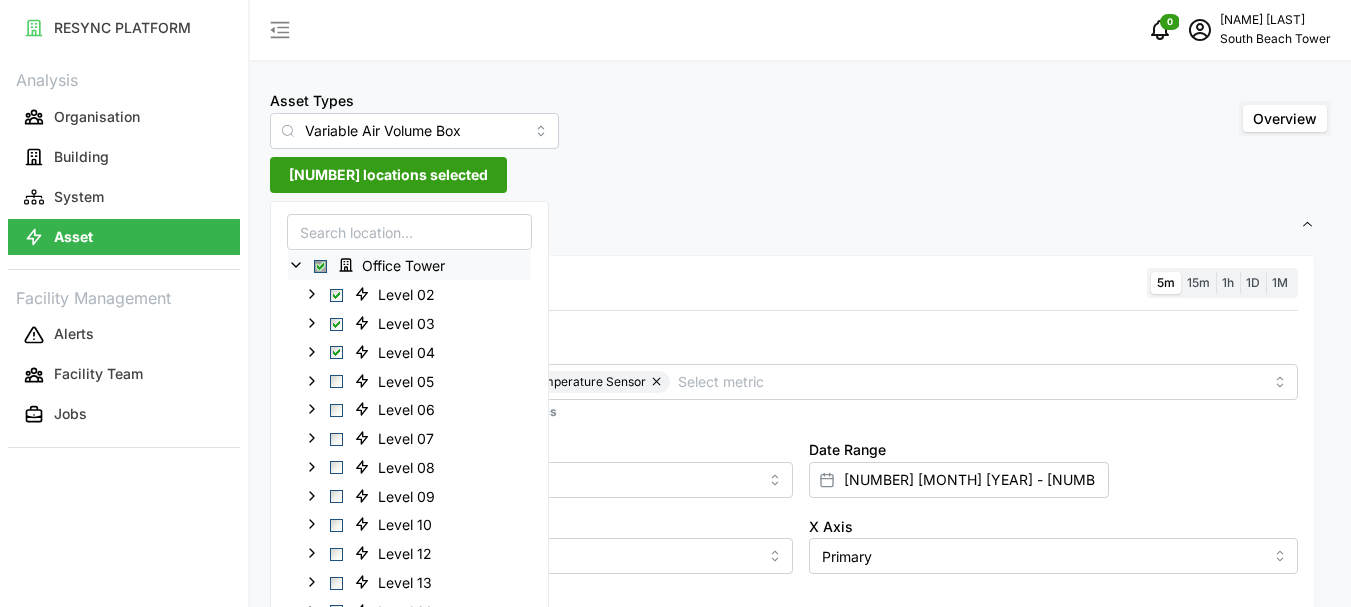 click at bounding box center [320, 266] 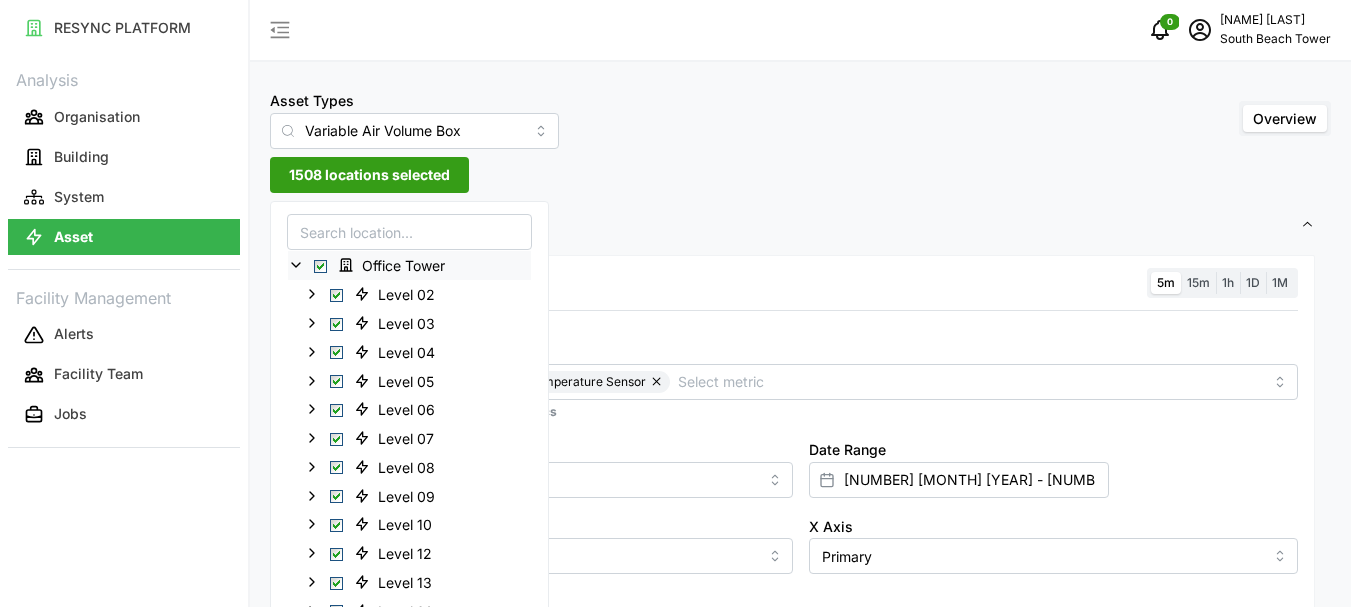 click at bounding box center (320, 266) 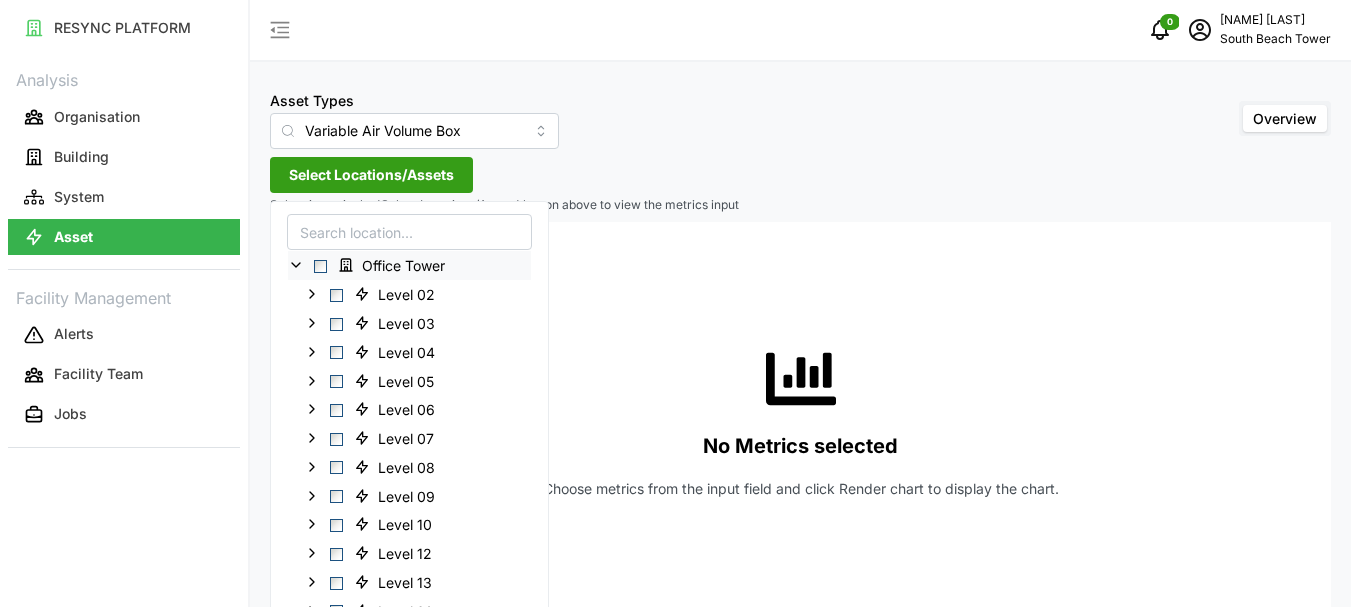 click on "Office Tower" at bounding box center (409, 265) 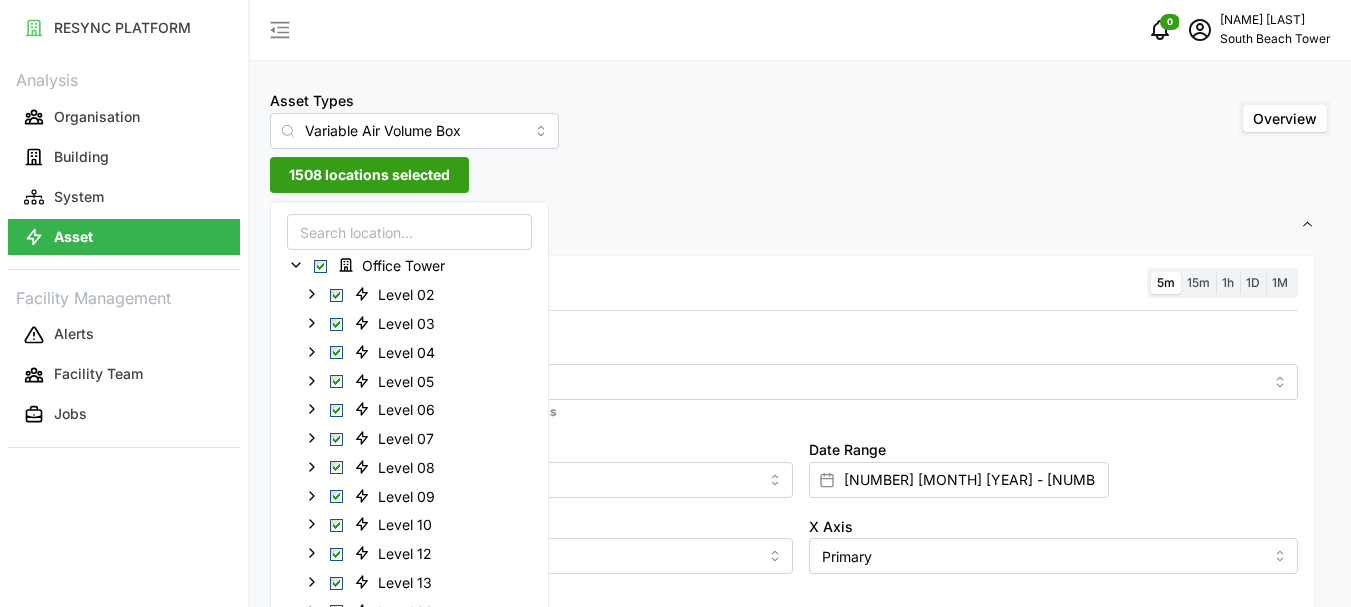 click on "1508 locations selected" at bounding box center [369, 175] 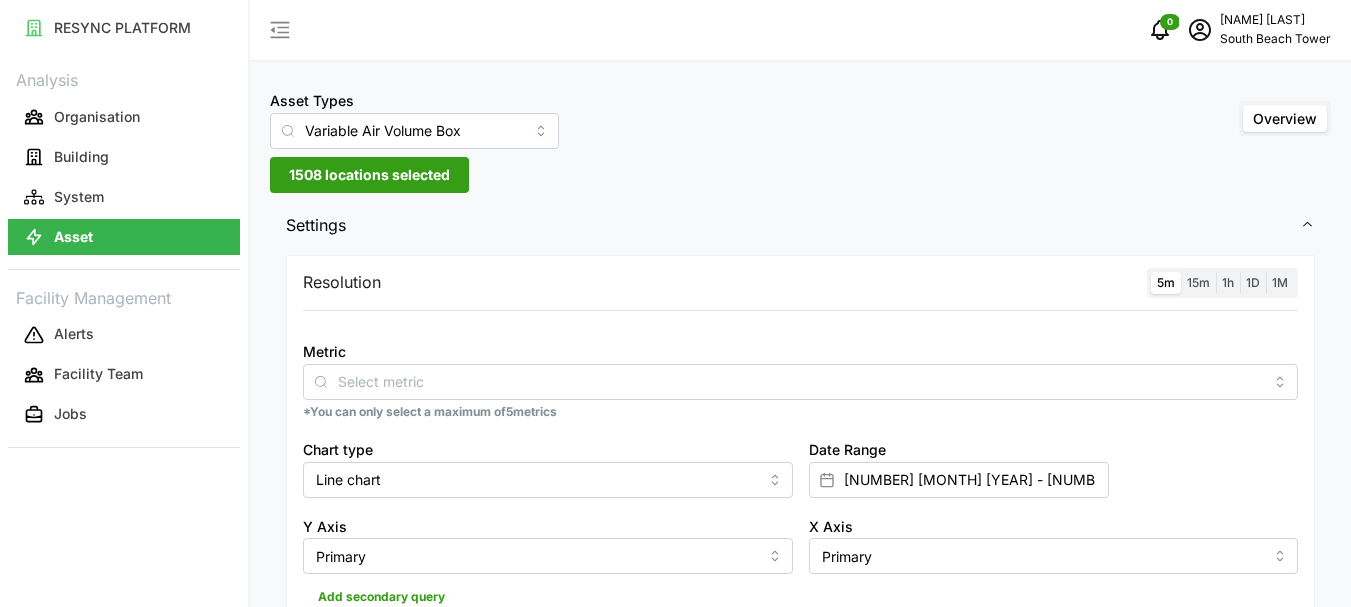 click on "1508 locations selected" at bounding box center [369, 175] 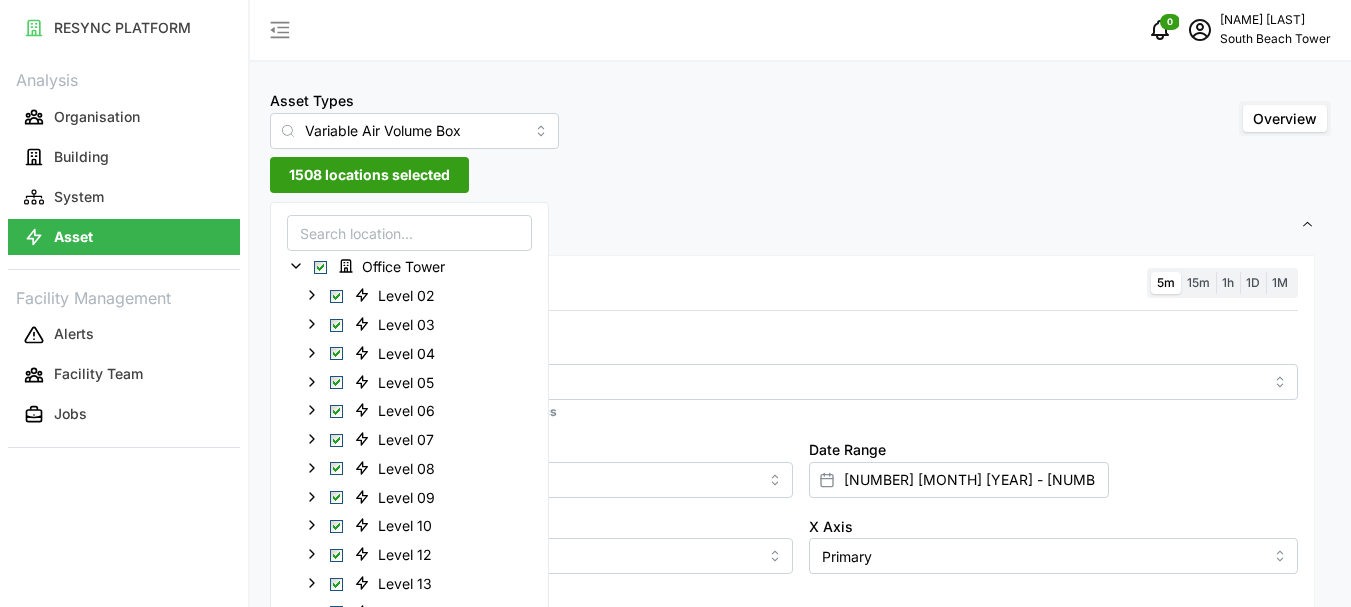 click on "1508 locations selected" at bounding box center (369, 175) 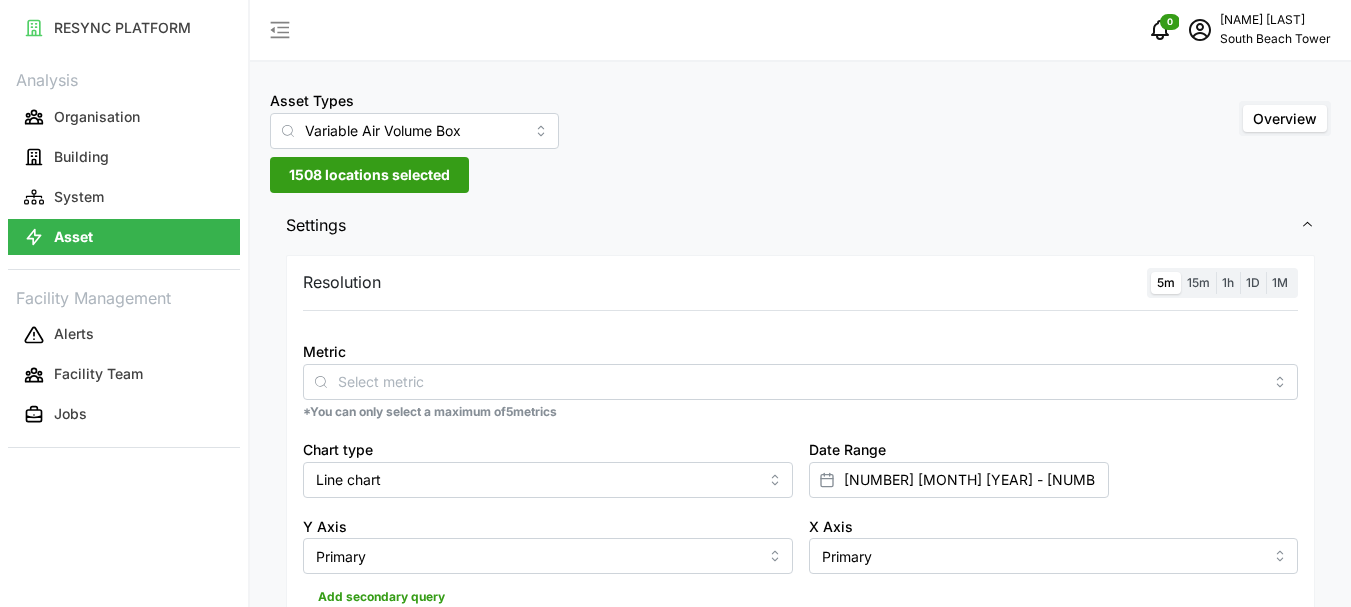 click on "5m" at bounding box center (1166, 282) 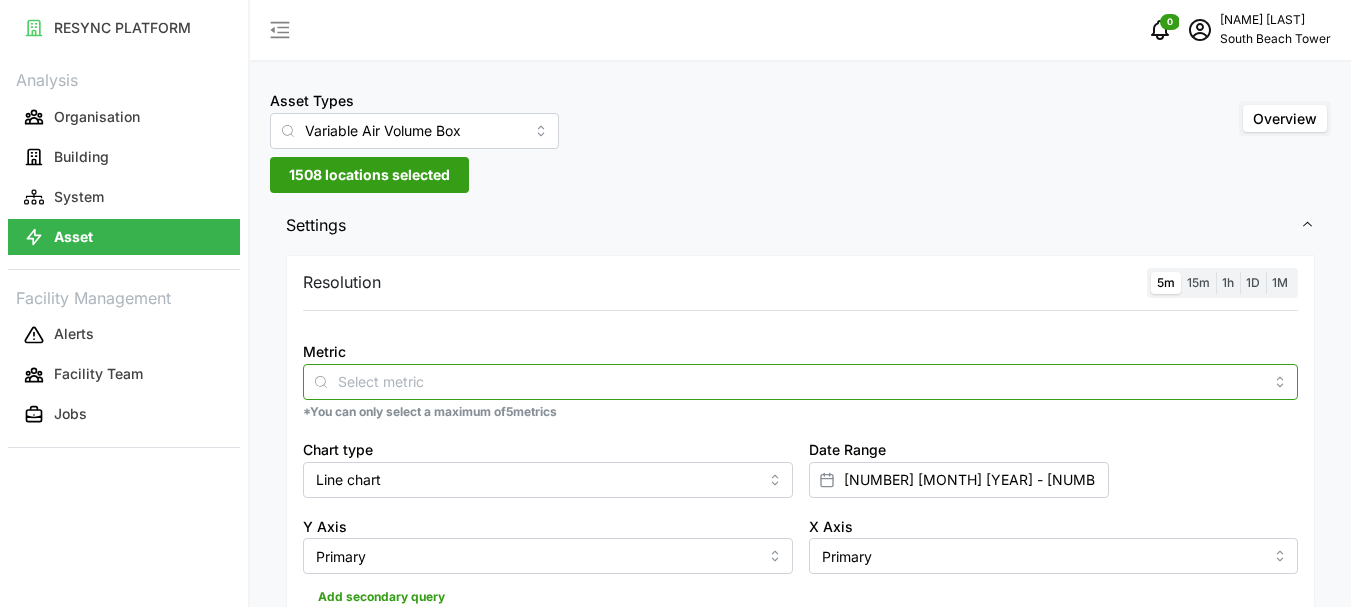 click on "Metric" at bounding box center (800, 381) 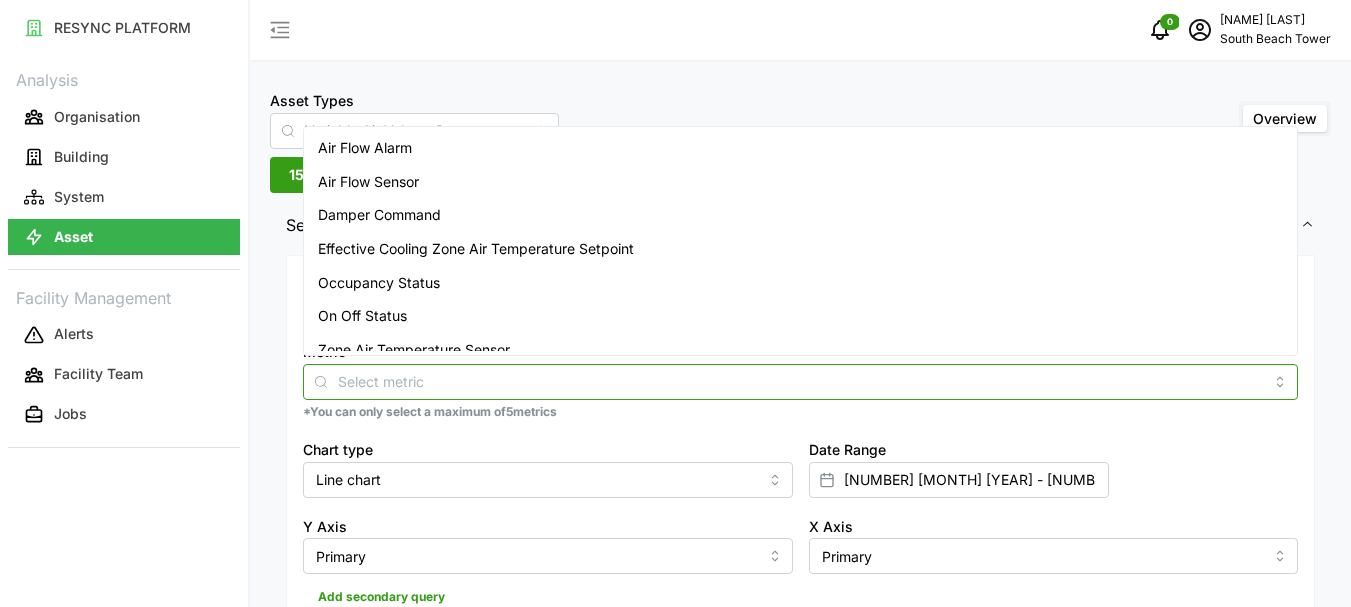 click on "Air Flow Sensor" at bounding box center [368, 182] 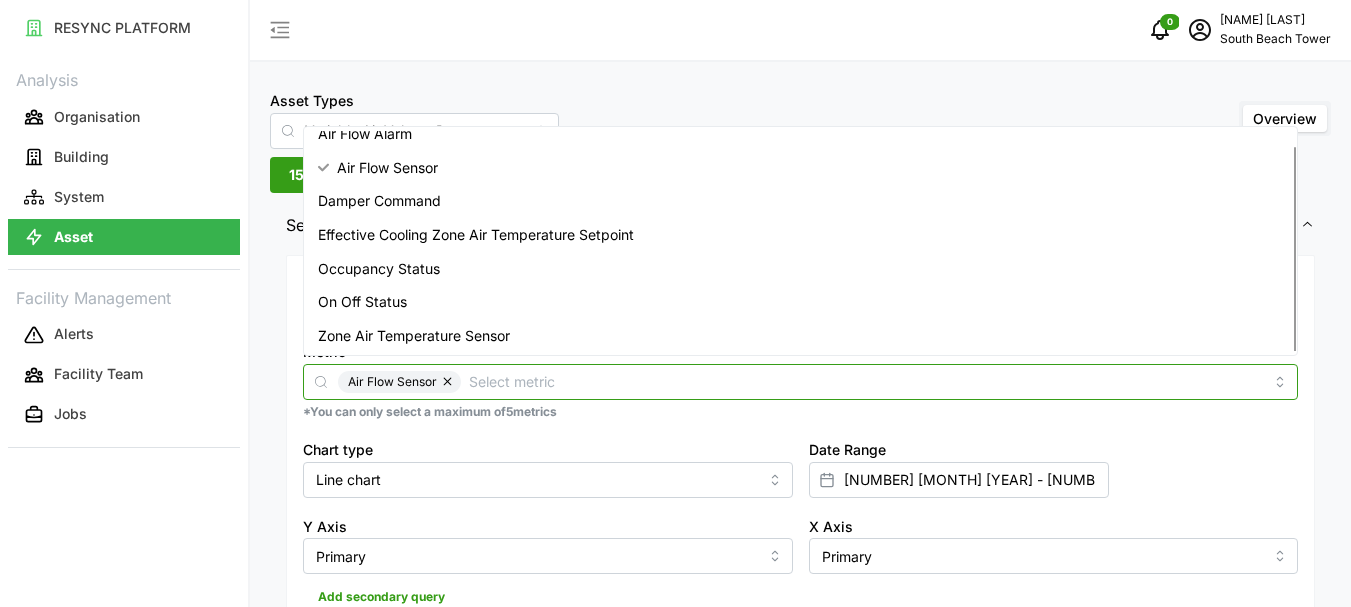 scroll, scrollTop: 16, scrollLeft: 0, axis: vertical 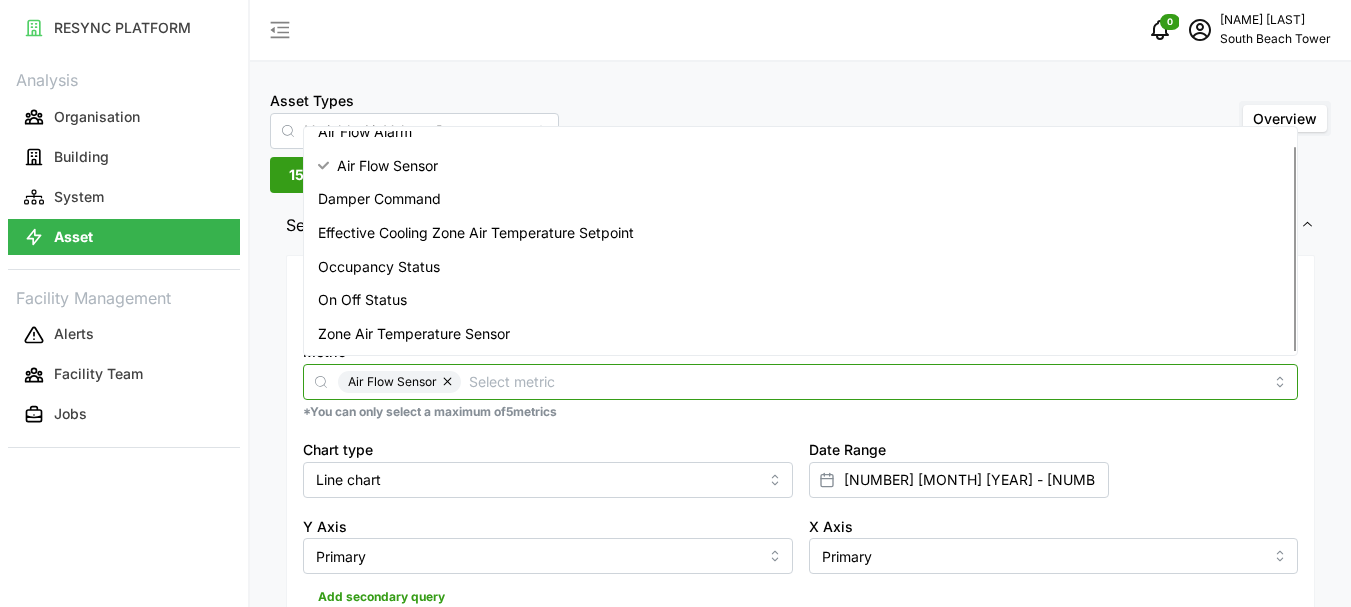 click on "Zone Air Temperature Sensor" at bounding box center [414, 334] 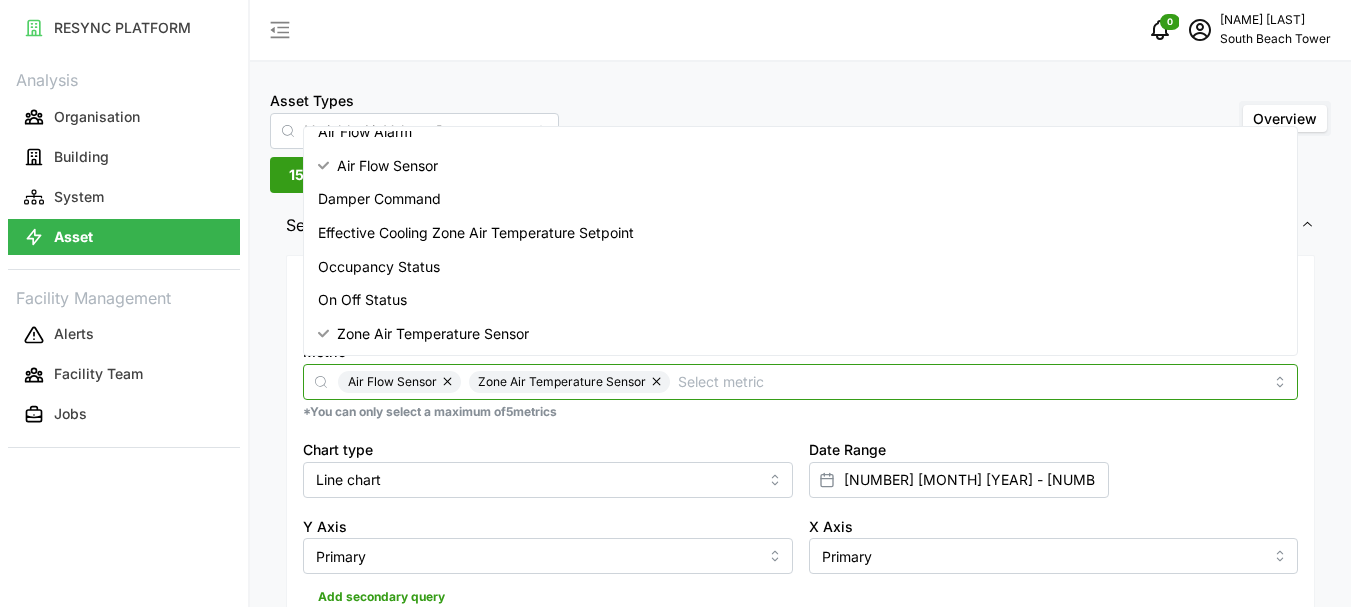 scroll, scrollTop: 400, scrollLeft: 0, axis: vertical 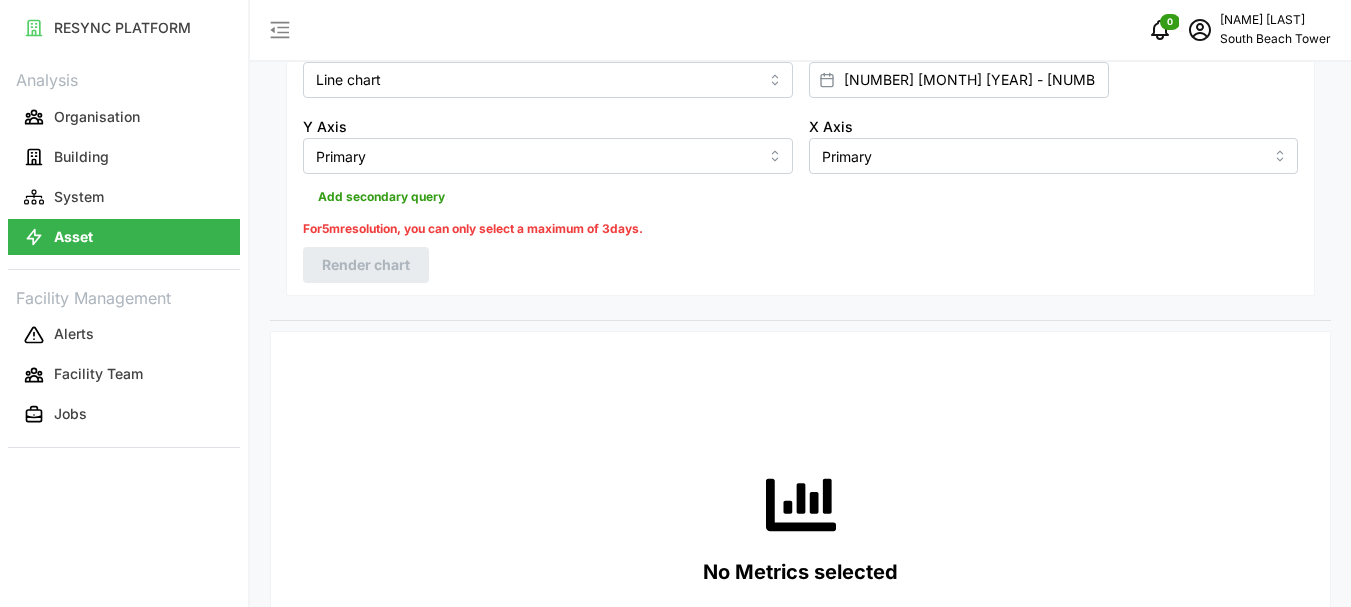 click 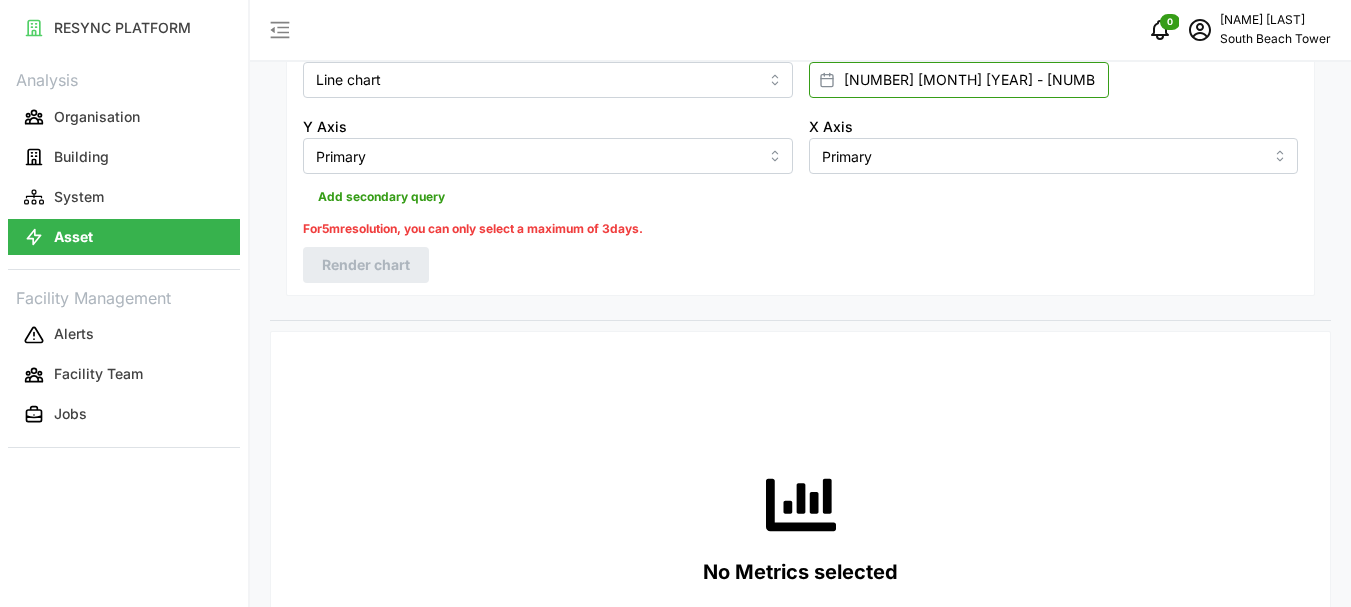 click on "[NUMBER] [MONTH] [YEAR] - [NUMBER] [MONTH] [YEAR]" at bounding box center (959, 80) 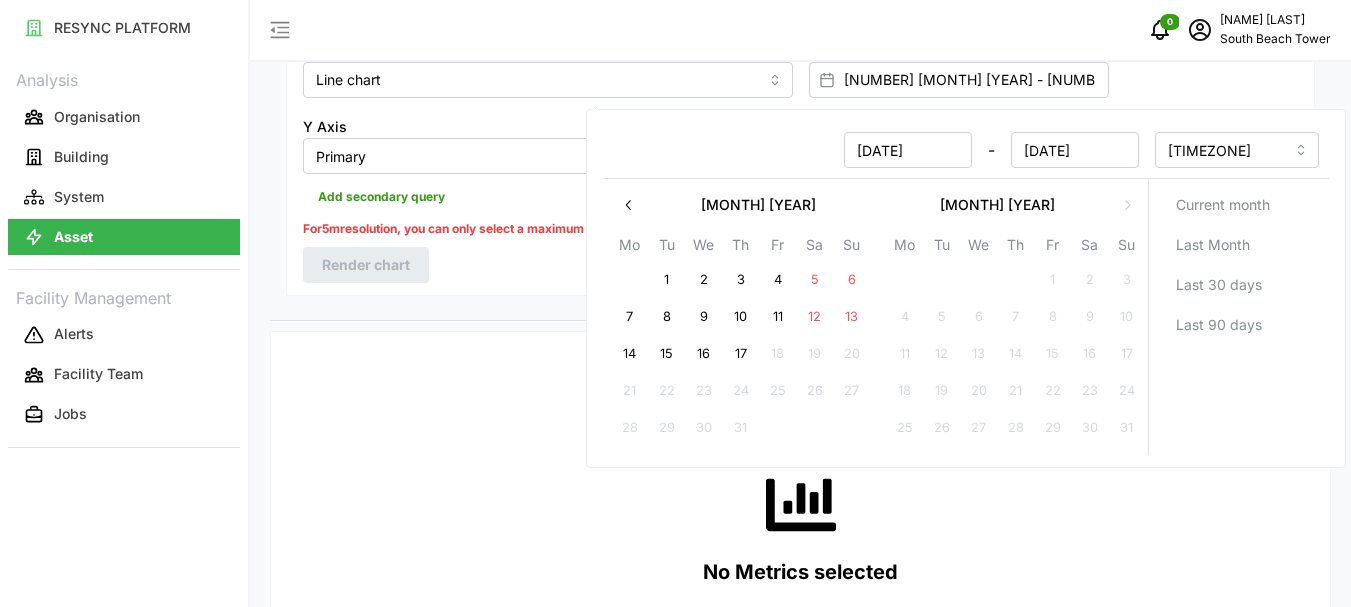 click on "17" at bounding box center (741, 354) 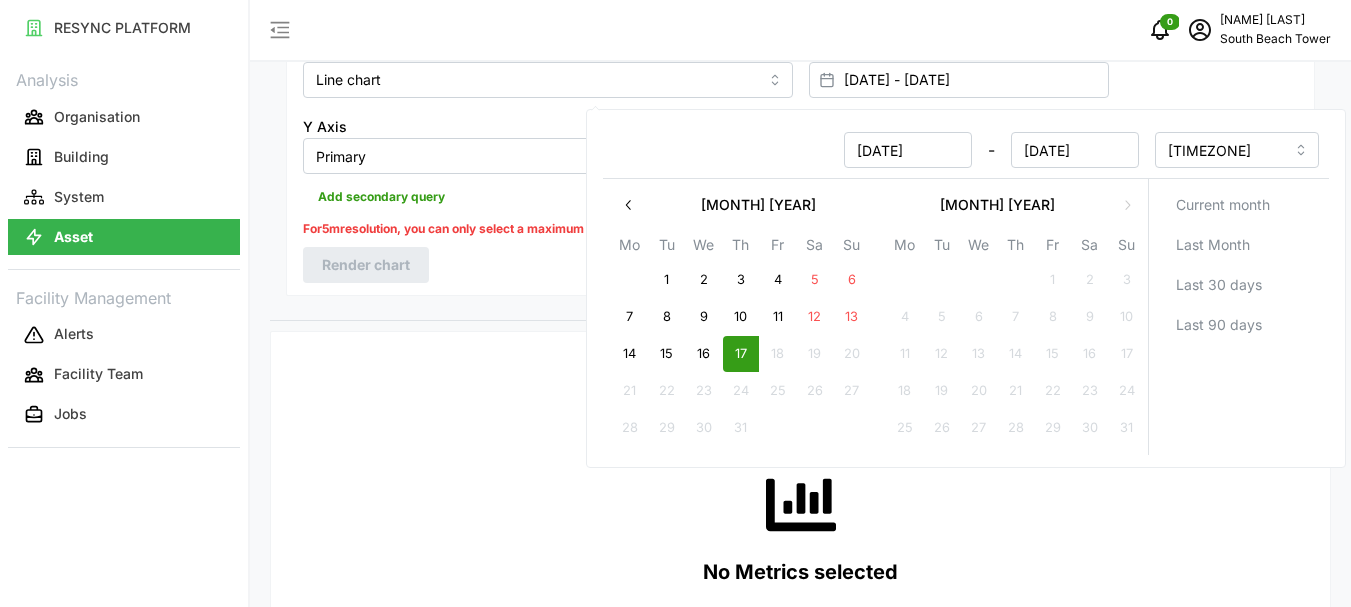 click on "[MONTH] [YEAR] Mo Tu We Th Fr Sa Su 30 1 2 3 4 5 6 7 8 9 10 11 12 13 14 15 16 17 18 19 20 21 22 23 24 25 26 27 28 29 30 31 1 2 3 [MONTH] [YEAR] Mo Tu We Th Fr Sa Su 28 29 30 31 1 2 3 4 5 6 7 8 9 10 11 12 13 14 15 16 17 18 19 20 21 22 23 24 25 26 27 28 29 30 31" at bounding box center [875, 317] 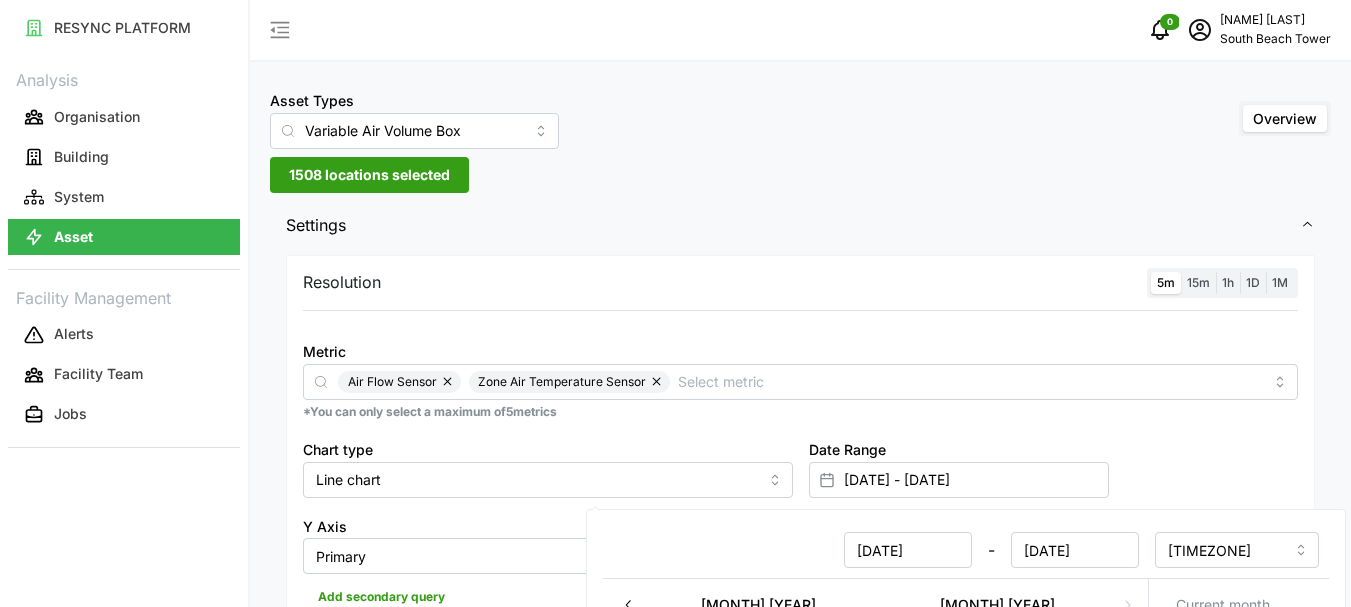 scroll, scrollTop: 400, scrollLeft: 0, axis: vertical 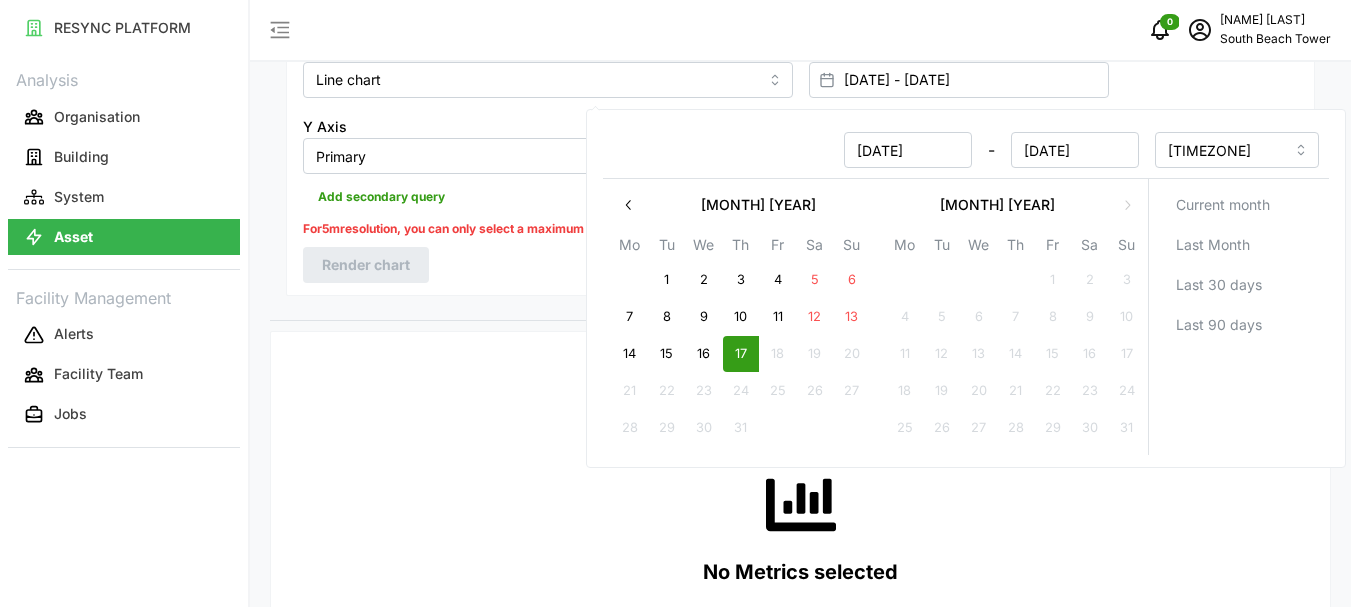 click on "[FIRST] [LAST]" at bounding box center [1275, 20] 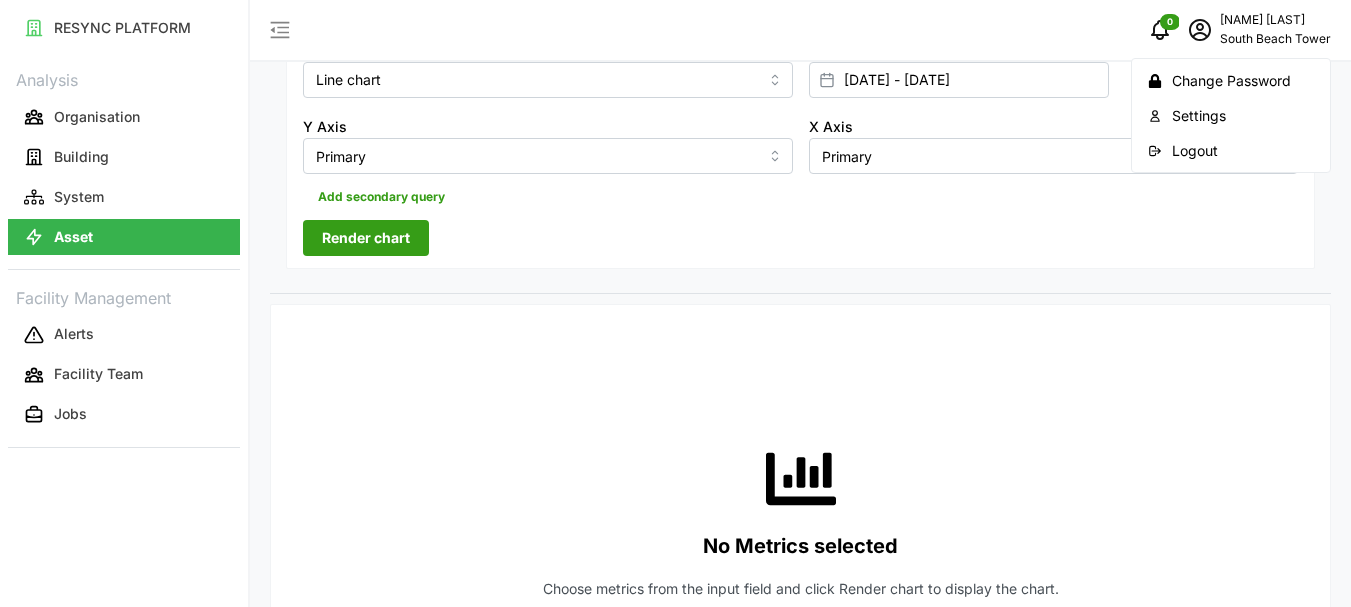click on "Render chart" at bounding box center [366, 238] 